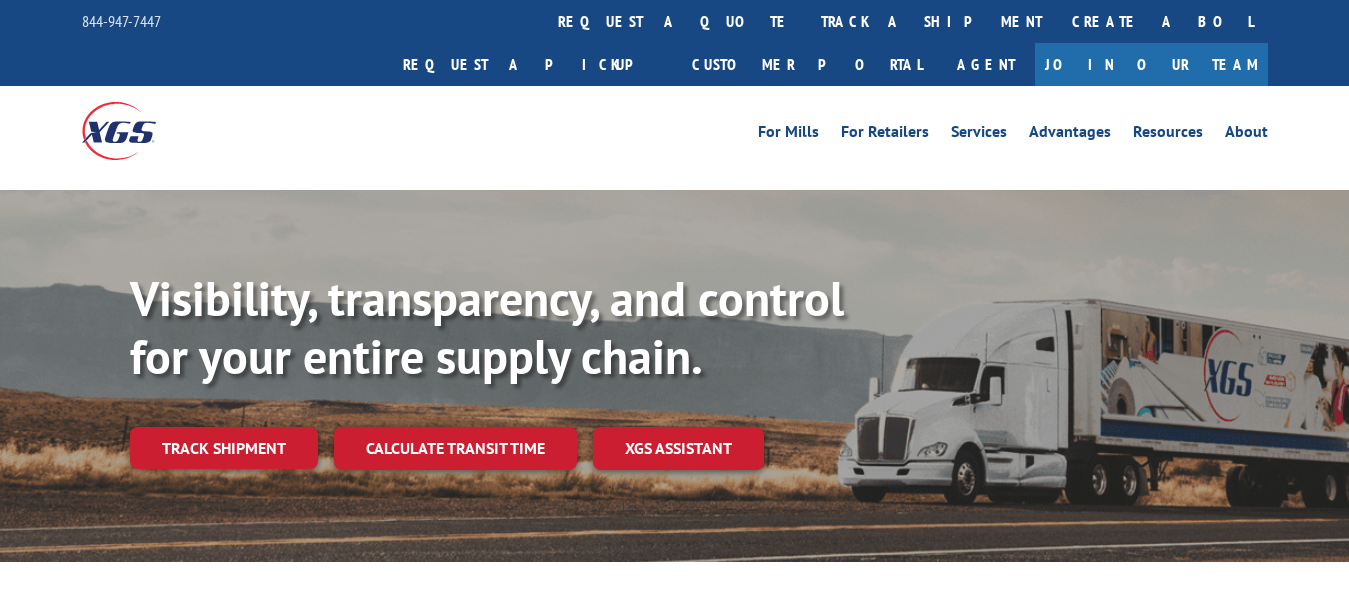 scroll, scrollTop: 0, scrollLeft: 0, axis: both 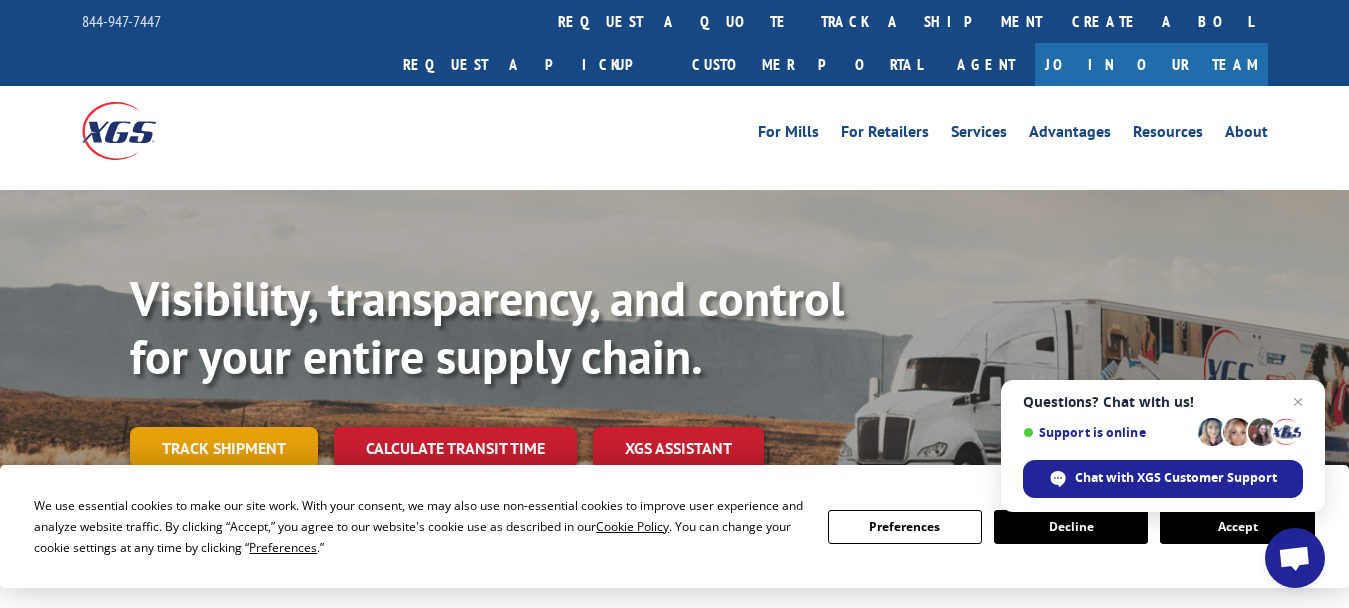 click on "Track shipment" at bounding box center (224, 448) 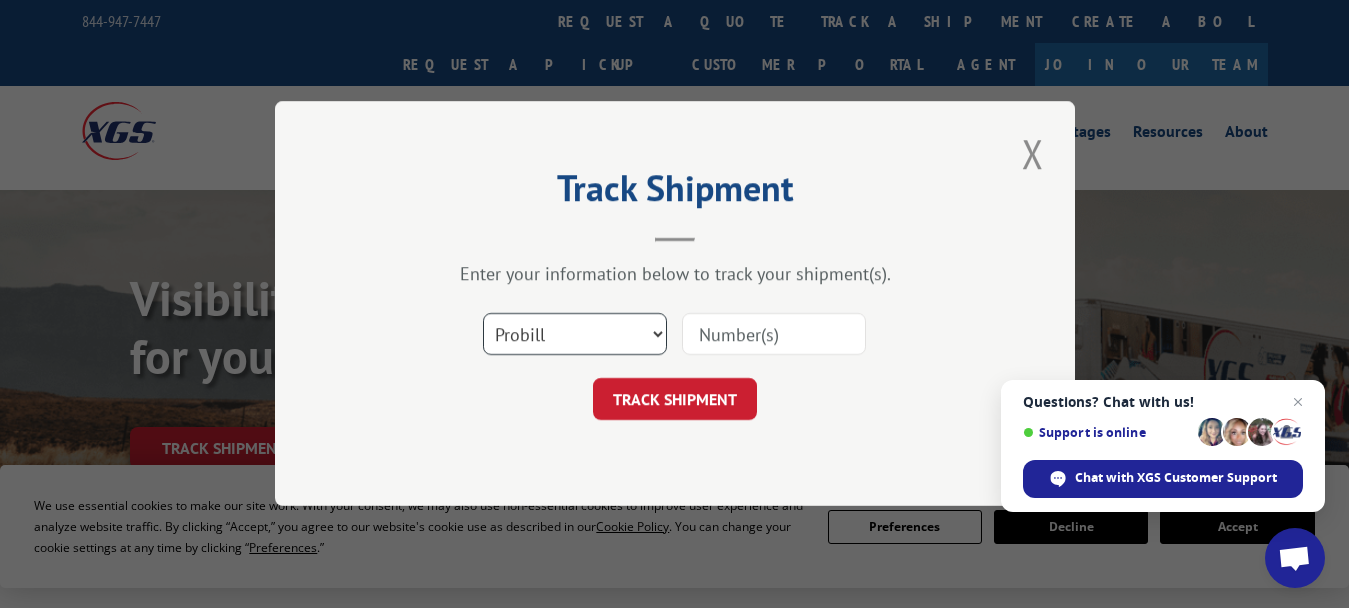 click on "Select category... Probill BOL PO" at bounding box center [575, 335] 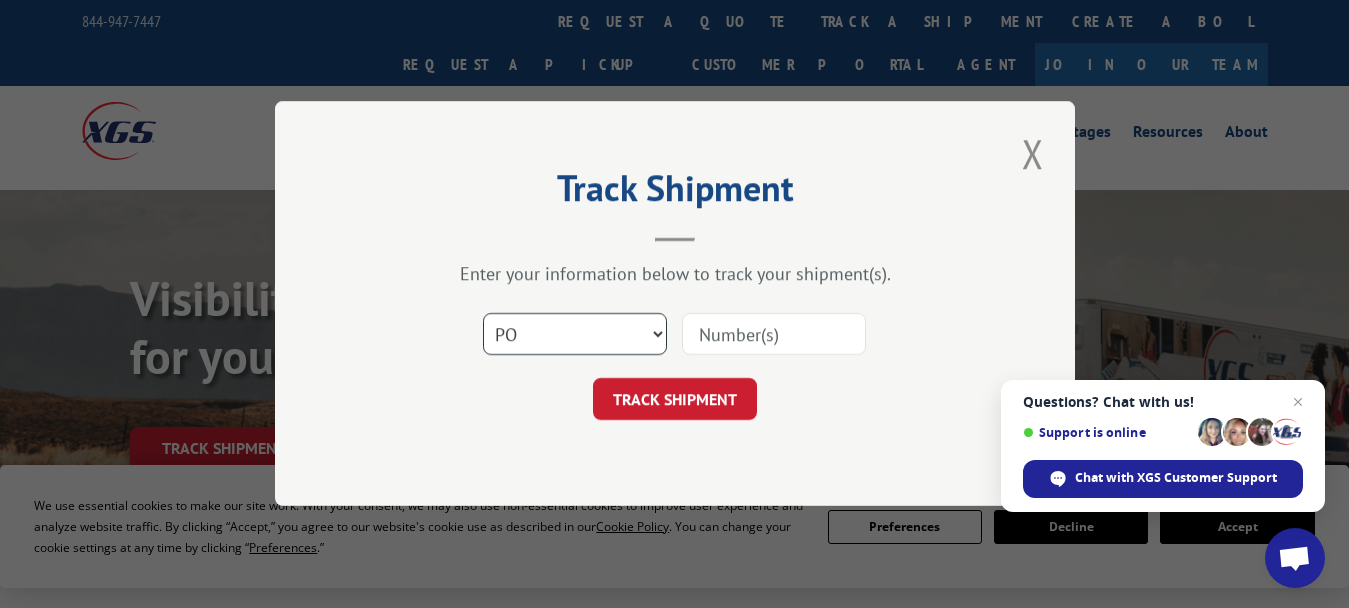 click on "Select category... Probill BOL PO" at bounding box center (575, 335) 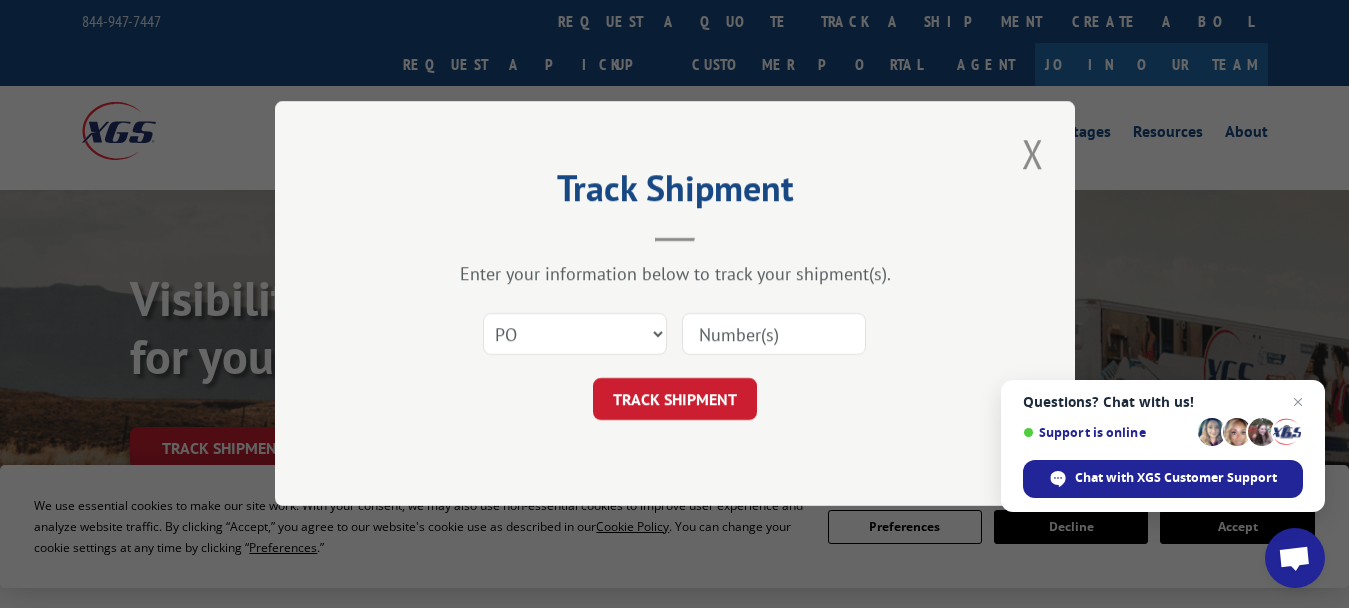click at bounding box center (774, 335) 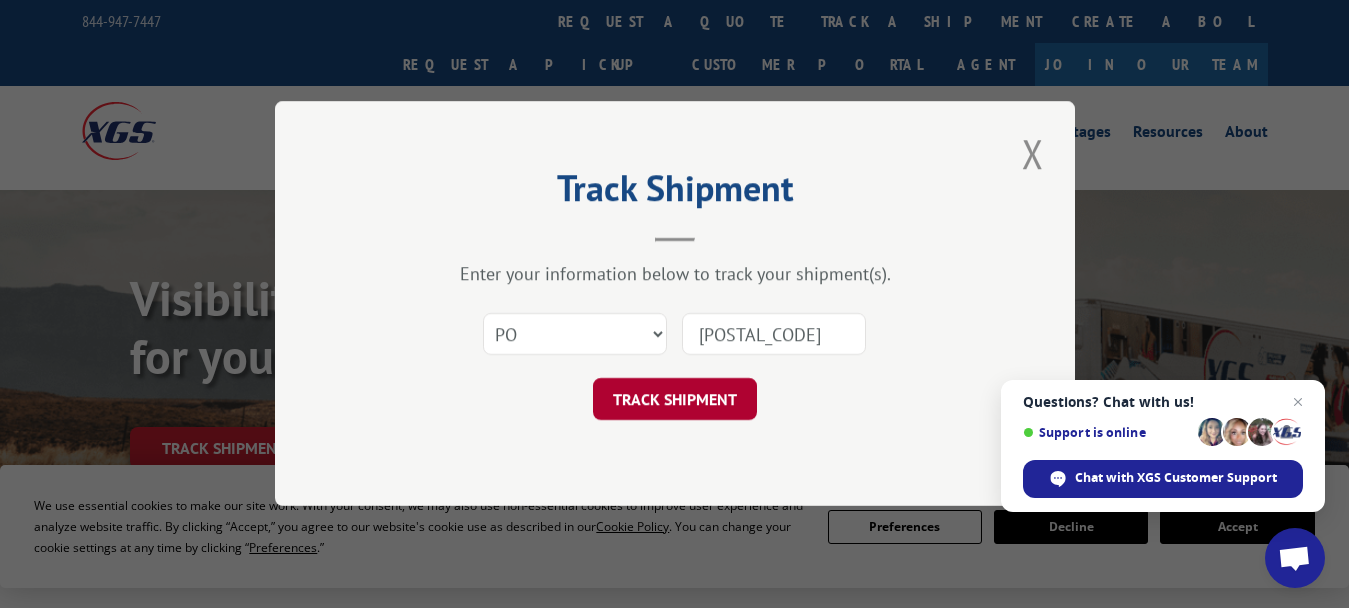 type on "[POSTAL_CODE]" 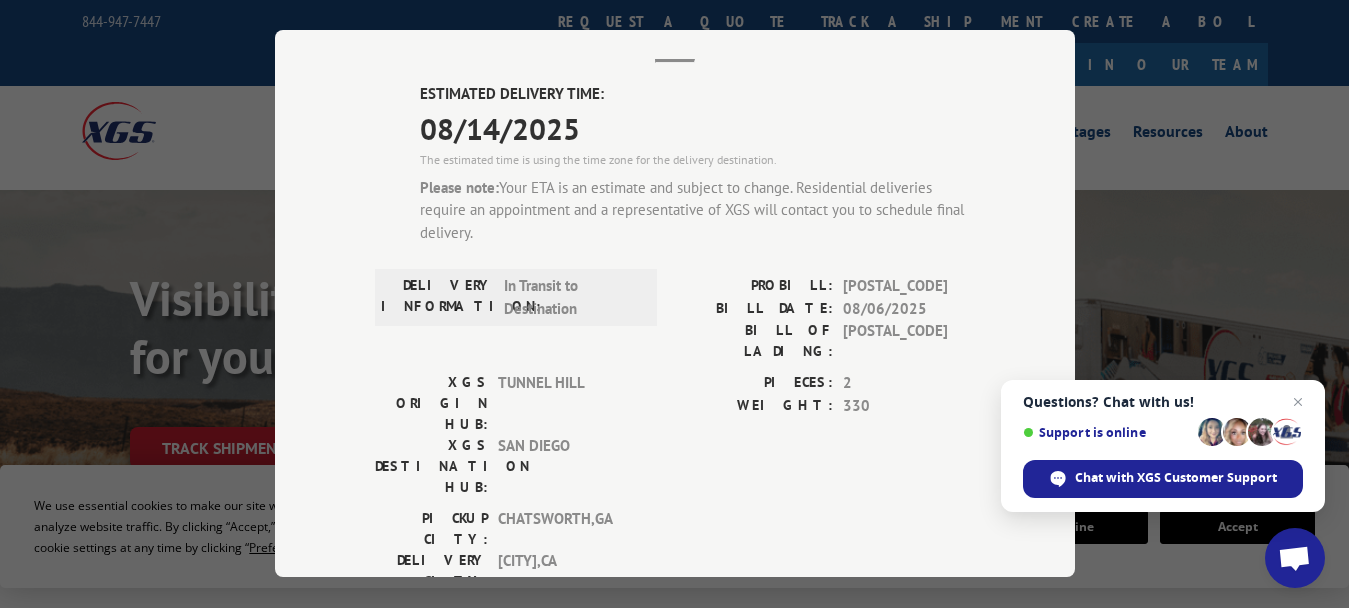scroll, scrollTop: 100, scrollLeft: 0, axis: vertical 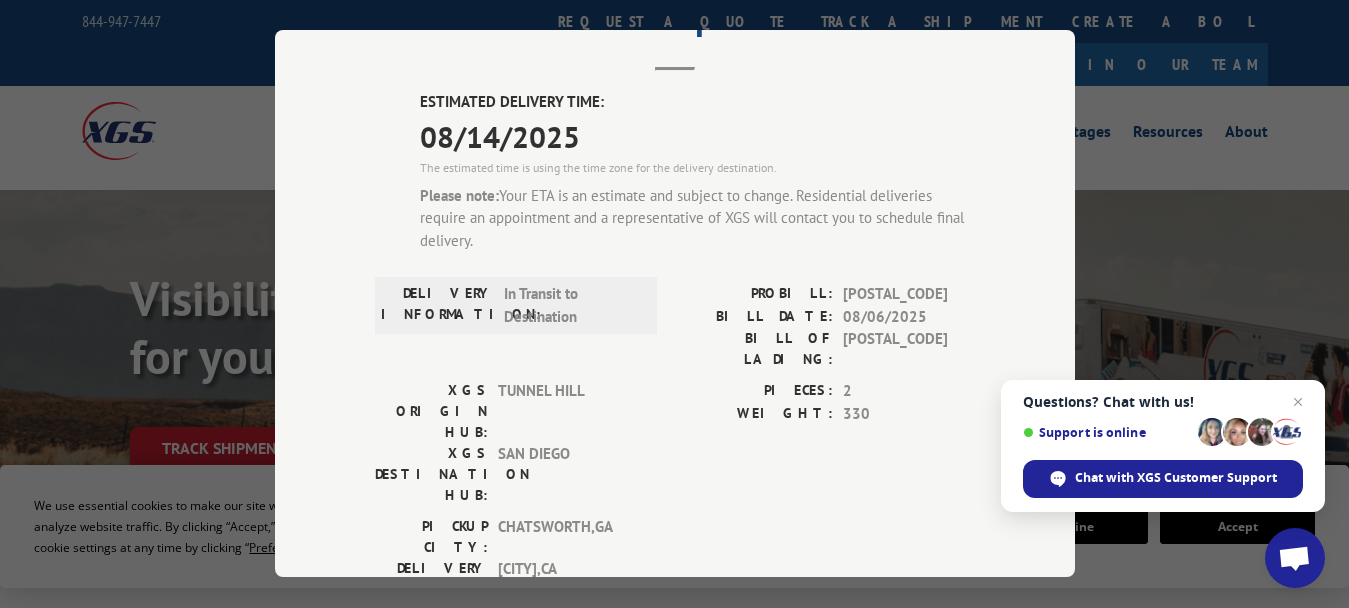 click on "Track Shipment ESTIMATED DELIVERY TIME: [DATE] The estimated time is using the time zone for the delivery destination. Please note:  Your ETA is an estimate and subject to change. Residential deliveries require an appointment and a representative of XGS will contact you to schedule final delivery. DELIVERY INFORMATION: In Transit to Destination PROBILL: [PROBILL] BILL DATE: [DATE] BILL OF LADING: [BILL_OF_LADING] XGS ORIGIN HUB: [CITY] XGS DESTINATION HUB: [CITY] PIECES: 2 WEIGHT: 330 PICKUP CITY: [CITY] ,  GA DELIVERY CITY: [CITY] ,  CA Subscribe to alerts Get texted with status updates for this shipment. Message and data rates may apply. Message frequency depends upon your activity. SUBSCRIBE Note:  by providing a telephone number and submitting this form you are consenting to be contacted by SMS text message. Message & data rates may apply. You can reply STOP to opt-out of further messaging." at bounding box center (675, 303) 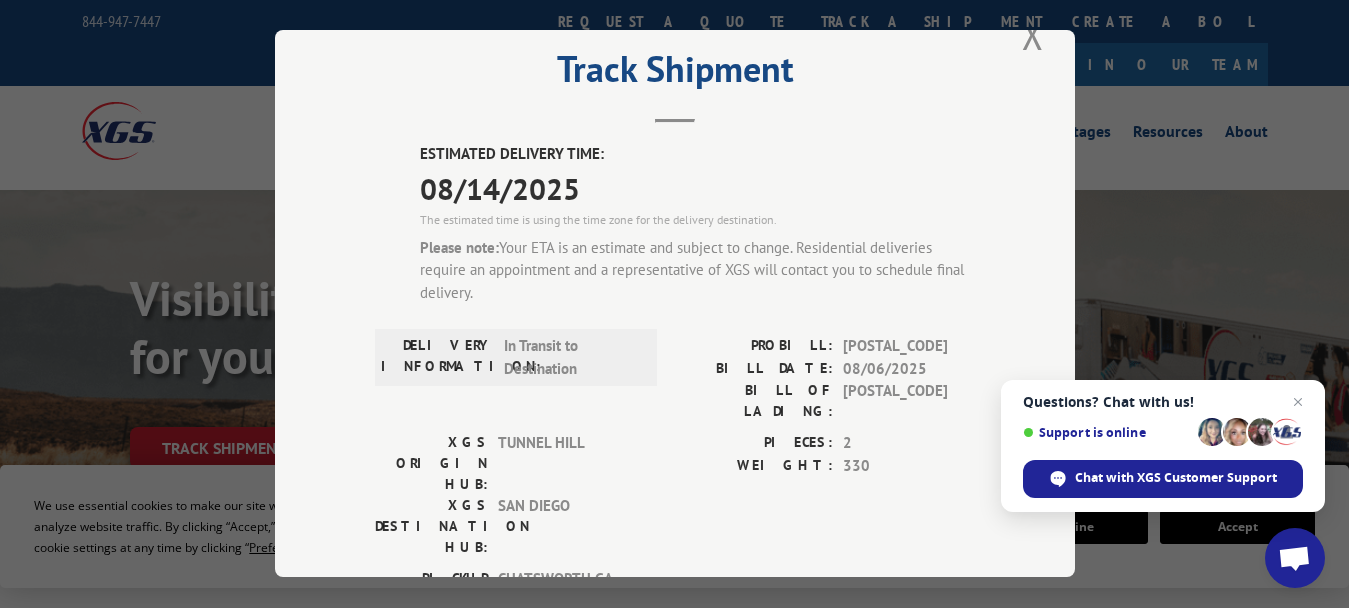 scroll, scrollTop: 0, scrollLeft: 0, axis: both 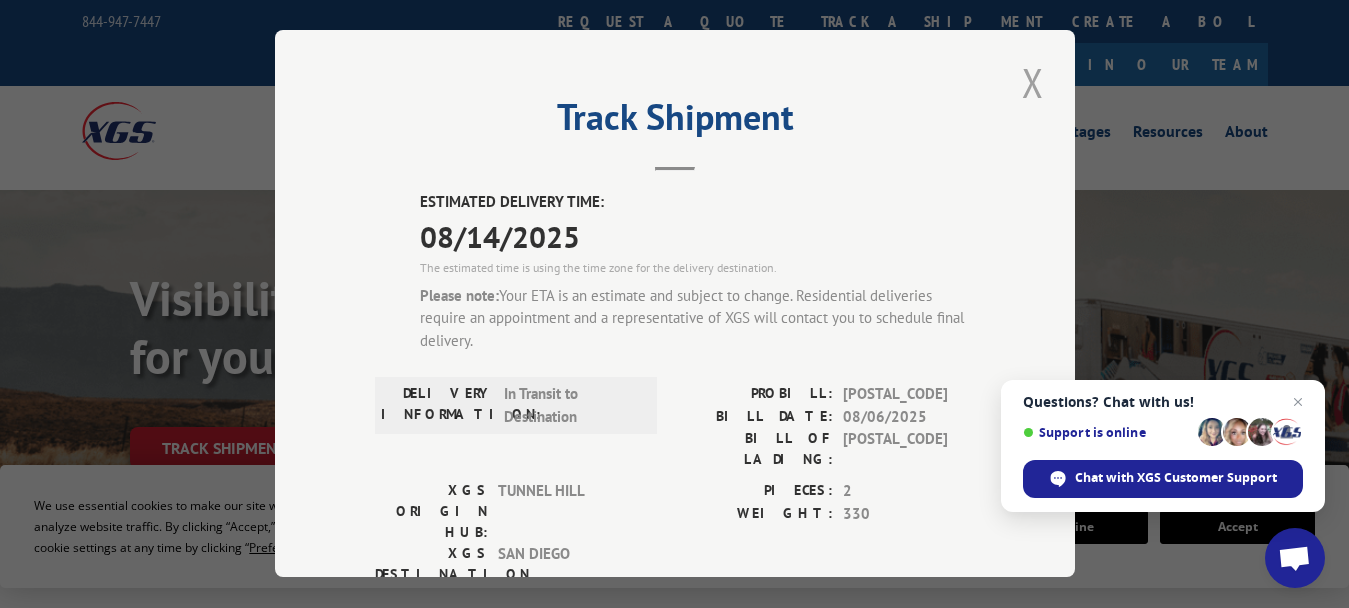 click at bounding box center (1033, 82) 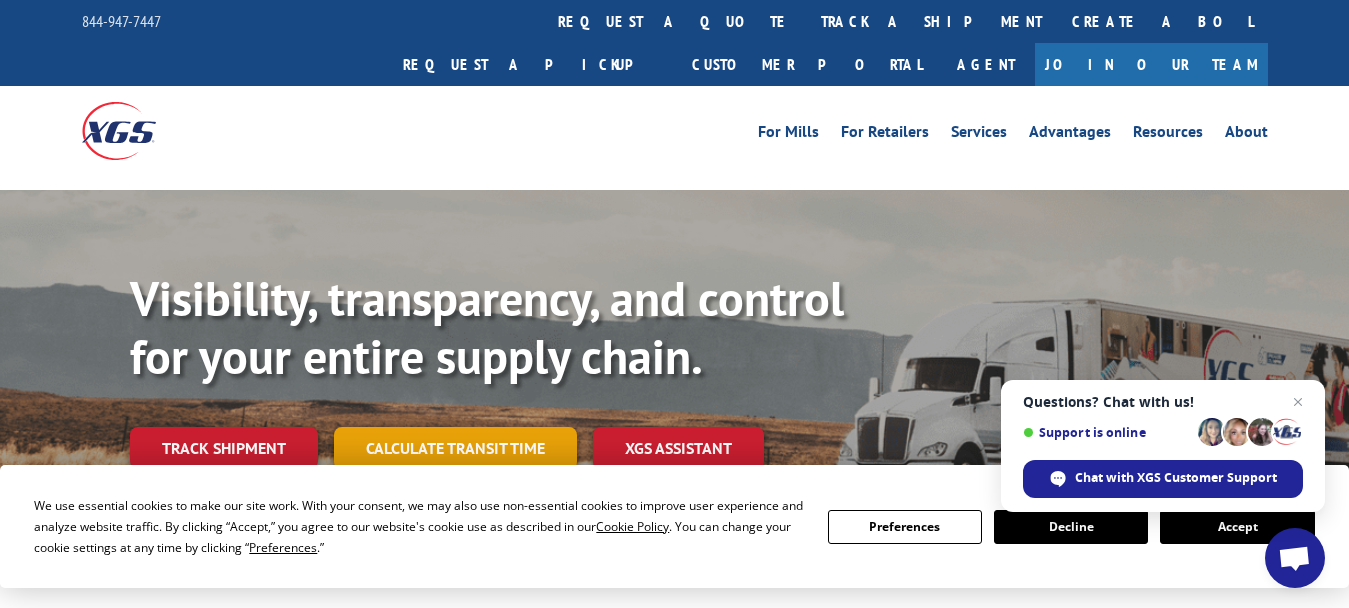 click on "Calculate transit time" at bounding box center [455, 448] 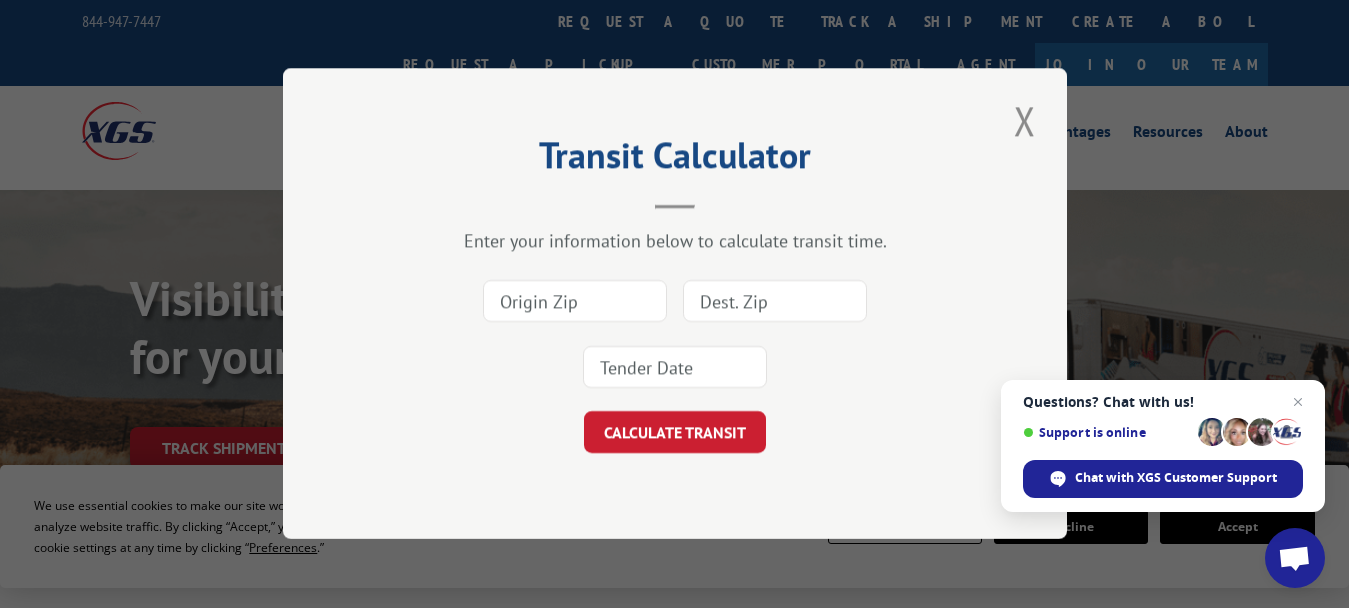 click at bounding box center (775, 302) 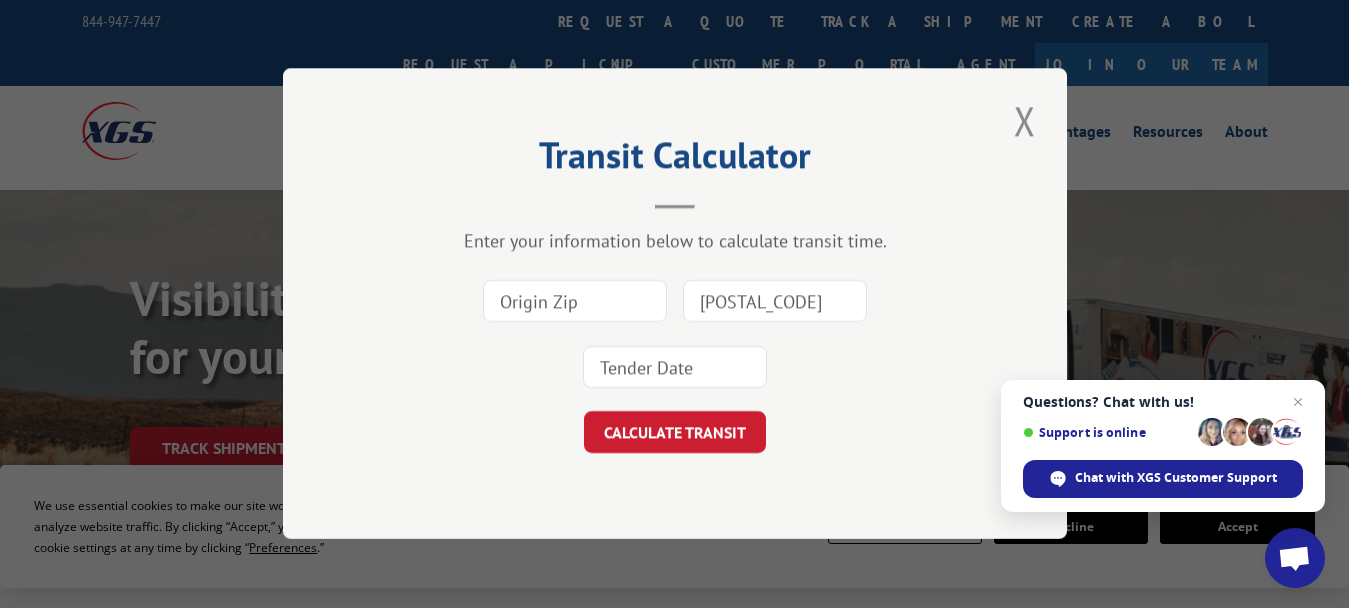 type on "[POSTAL_CODE]" 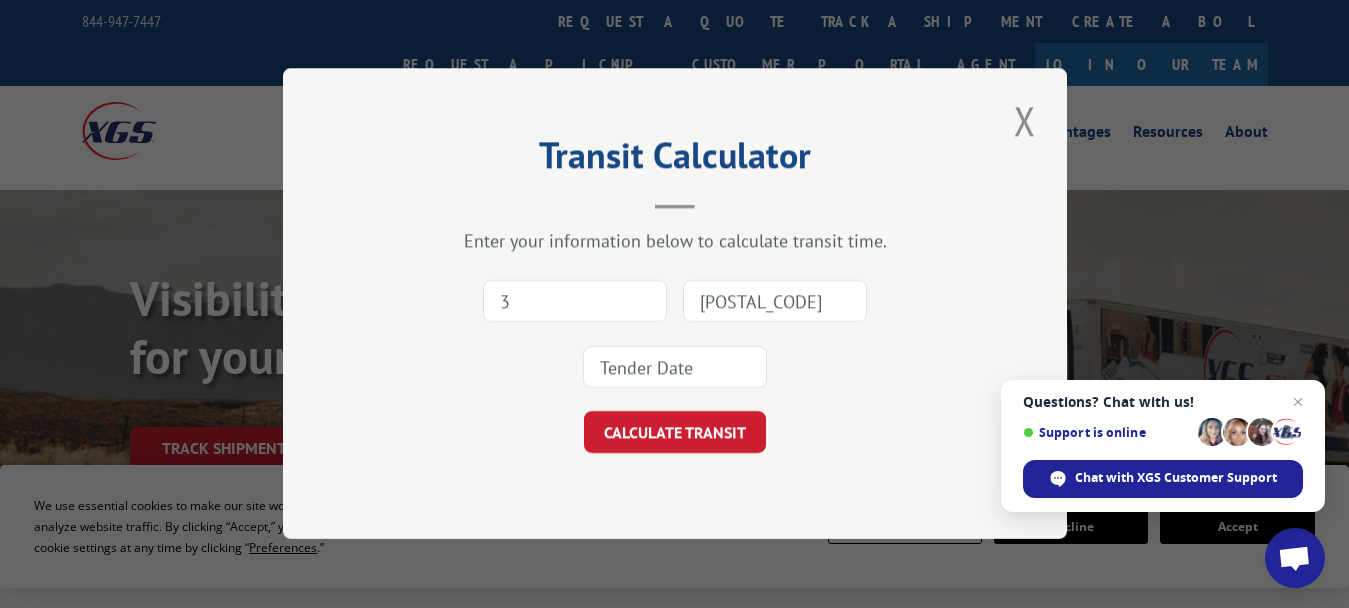 type on "30721" 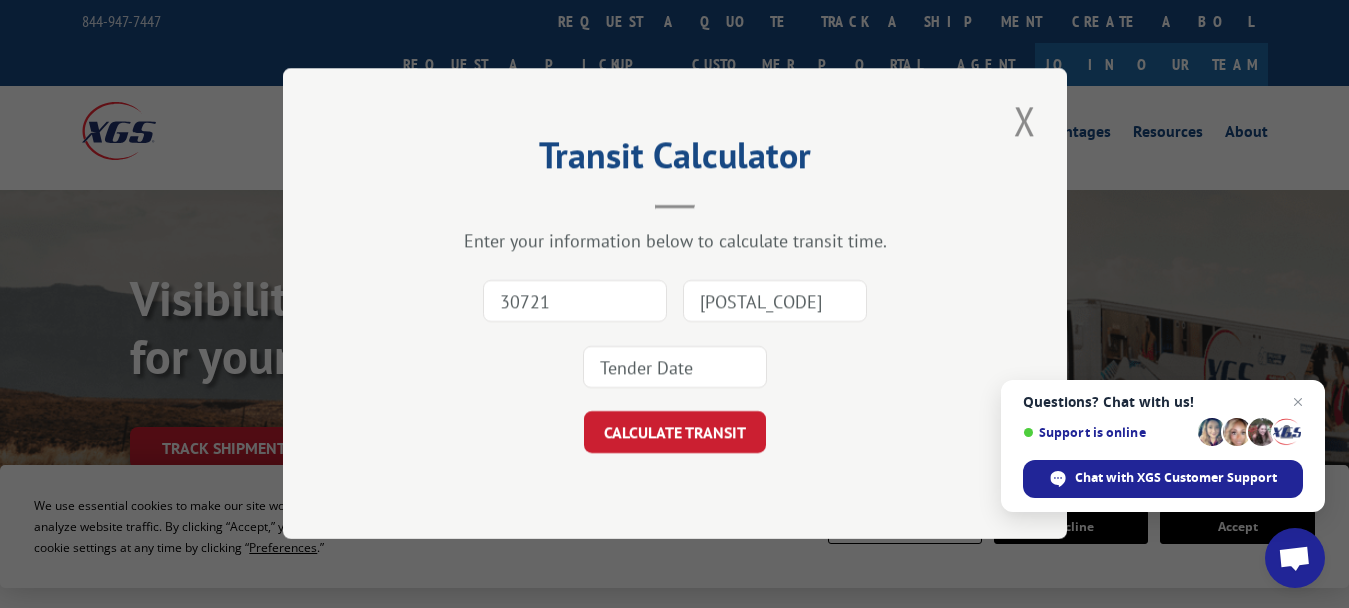 click at bounding box center (675, 368) 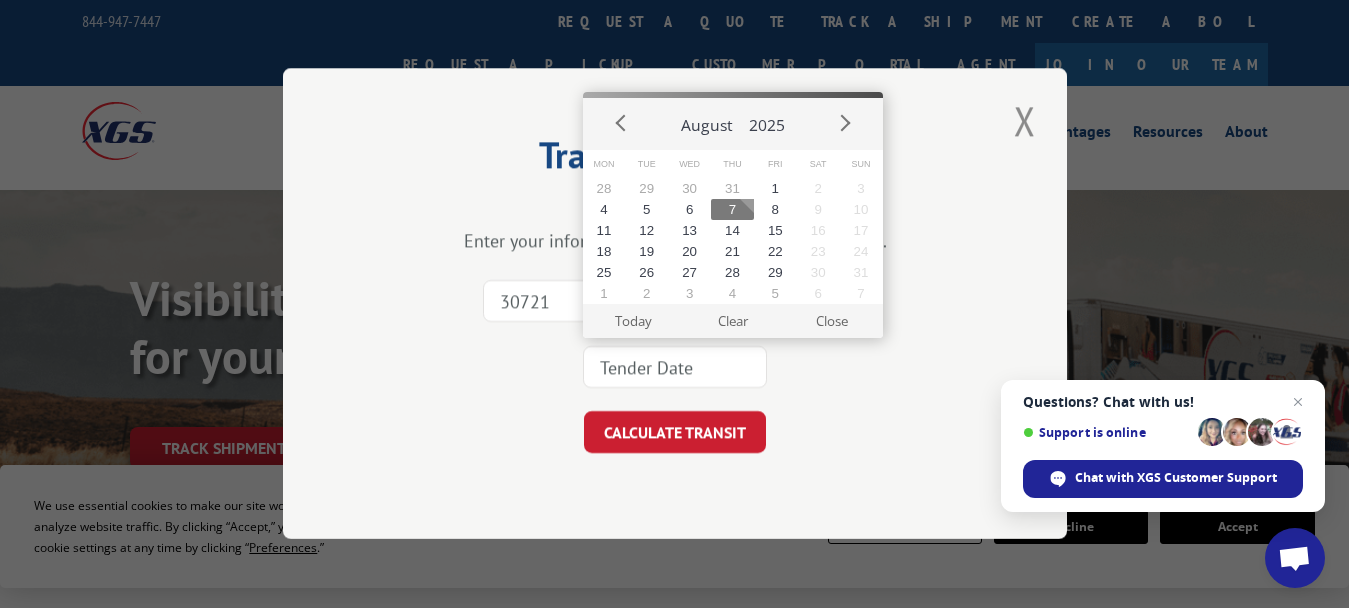 click on "7" at bounding box center (732, 209) 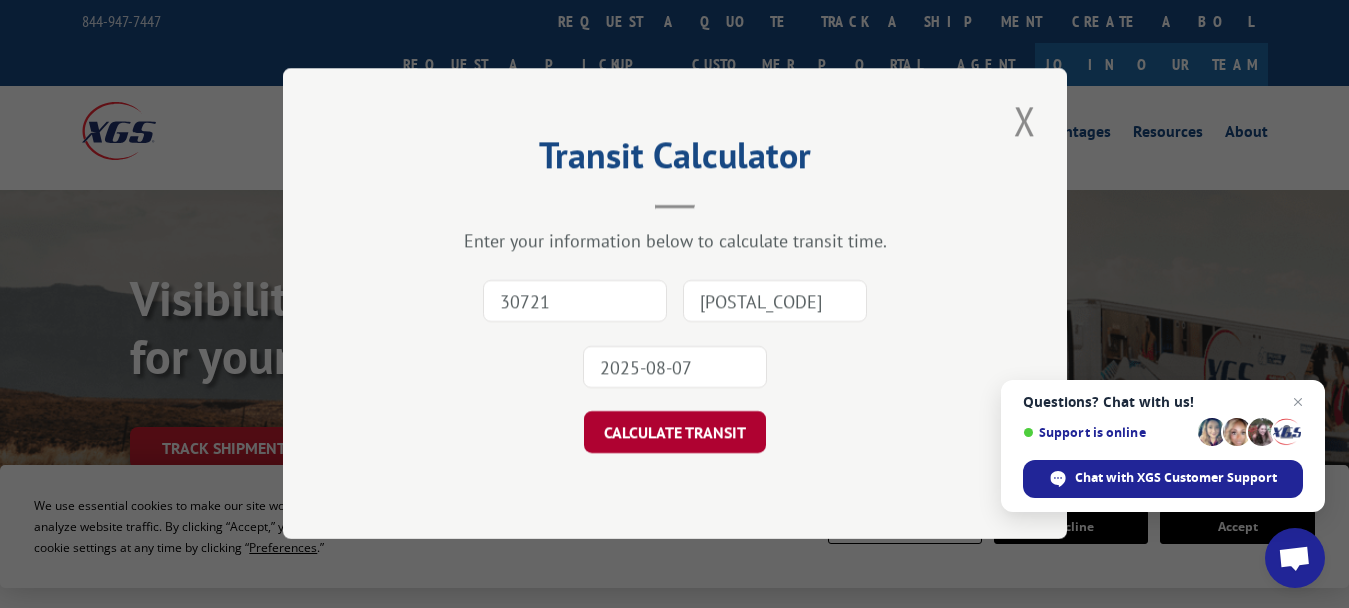 click on "CALCULATE TRANSIT" at bounding box center [675, 433] 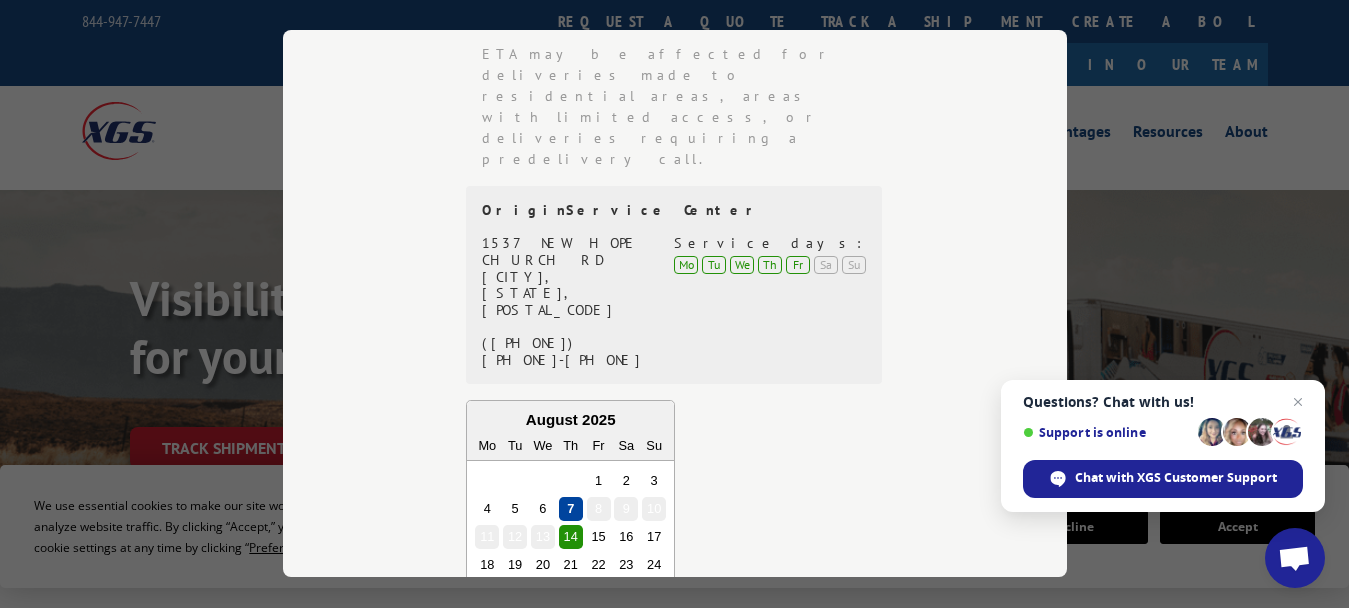 scroll, scrollTop: 0, scrollLeft: 0, axis: both 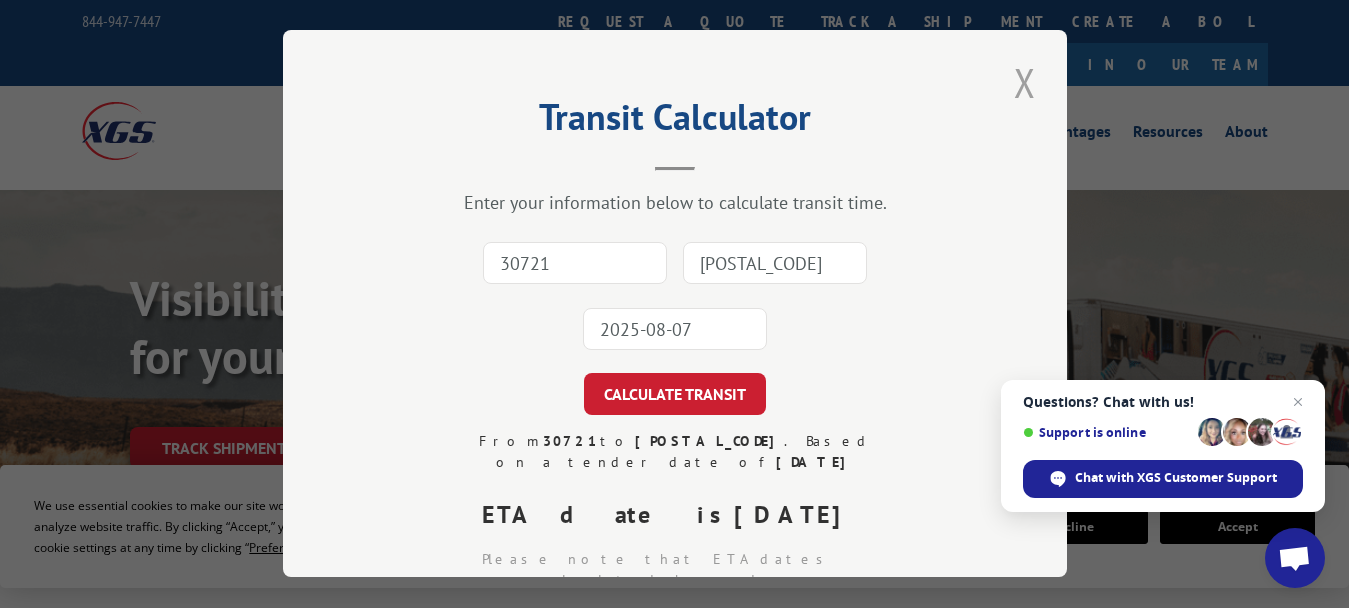 click at bounding box center [1025, 82] 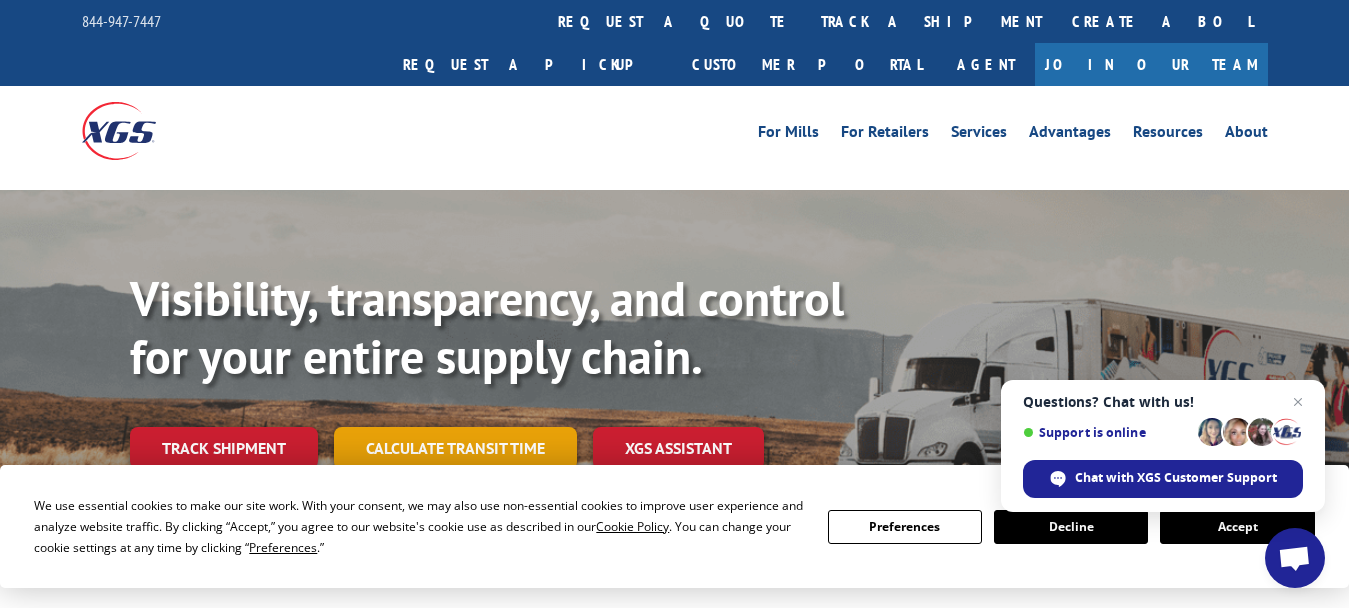 click on "Calculate transit time" at bounding box center [455, 448] 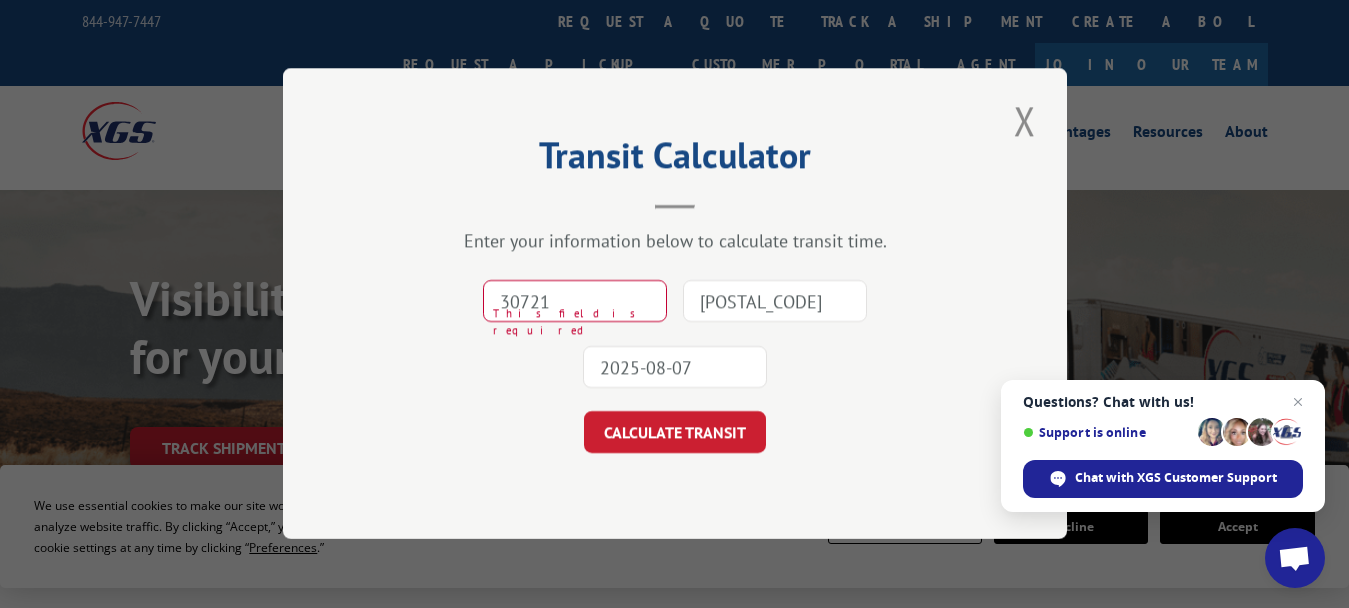 click on "[POSTAL_CODE]" at bounding box center (775, 302) 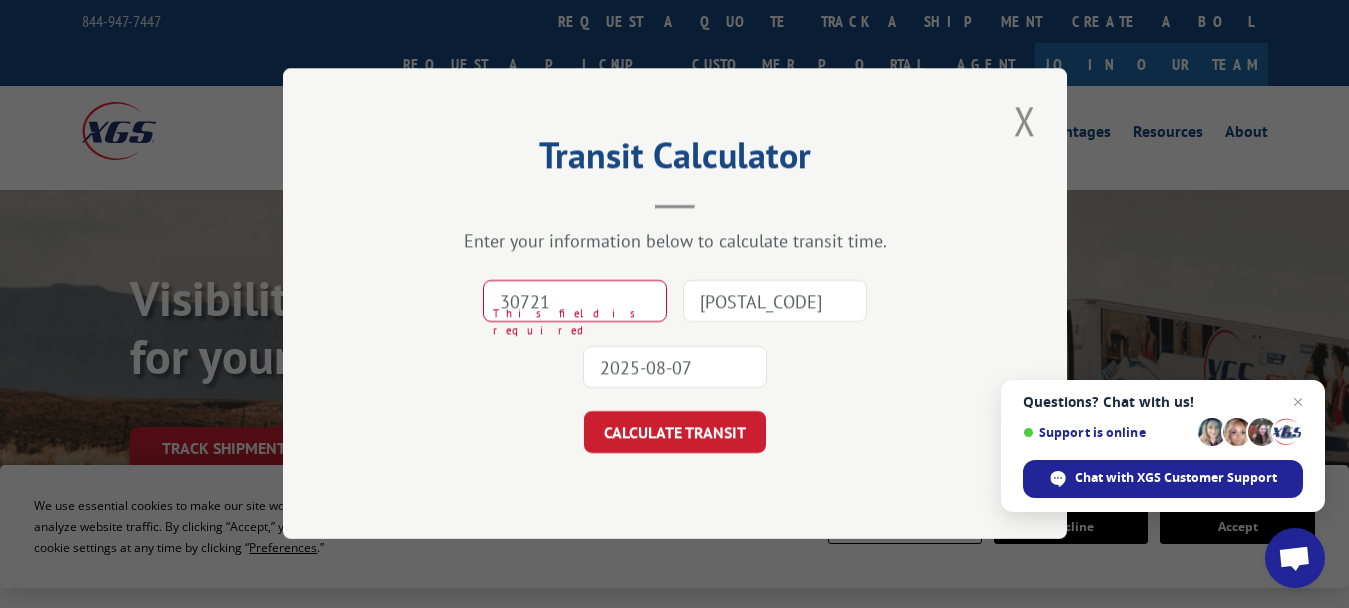 type on "[POSTAL_CODE]" 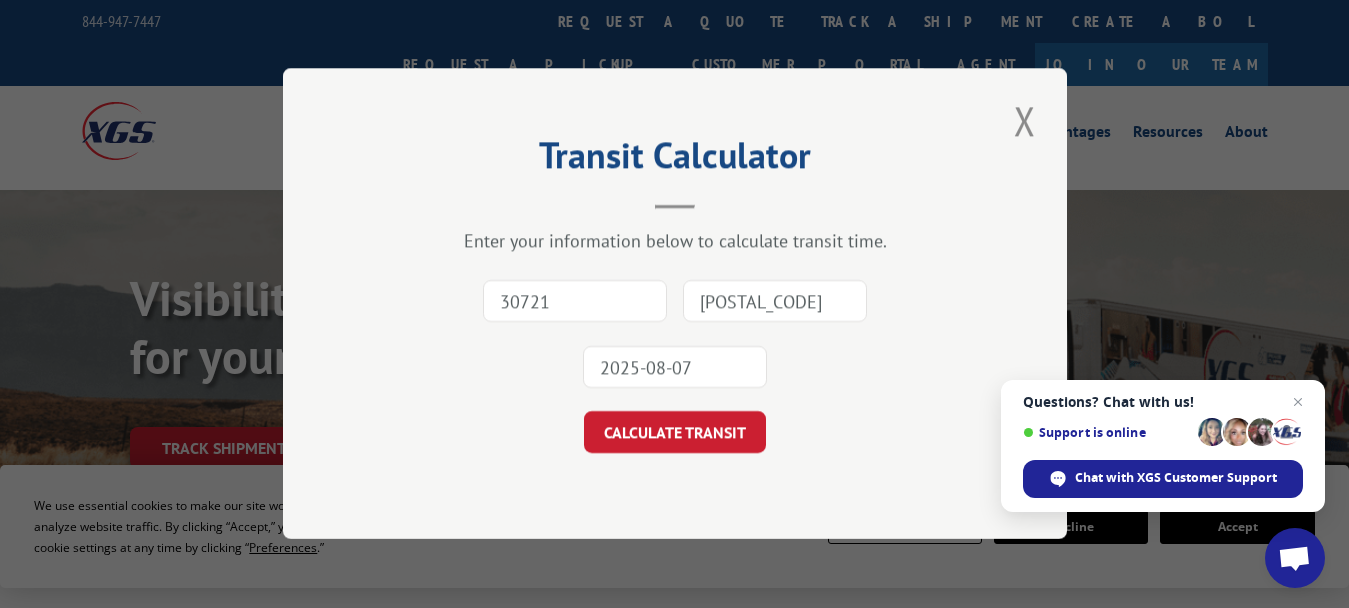 type on "30721" 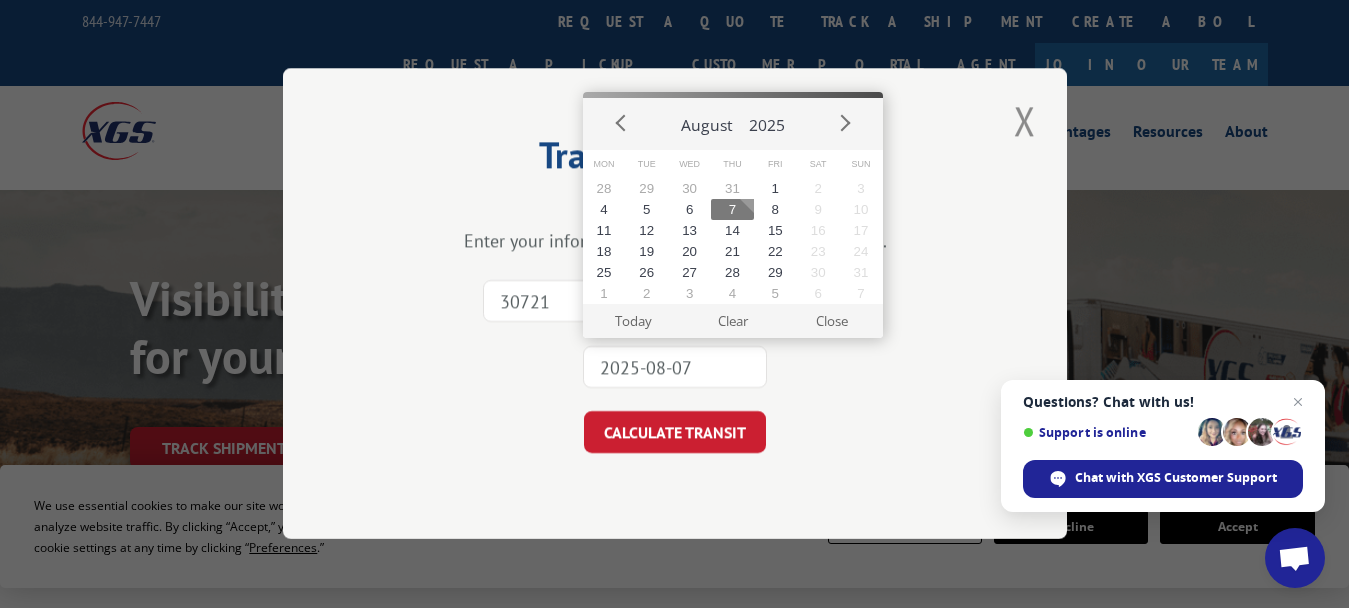 click on "7" at bounding box center [732, 209] 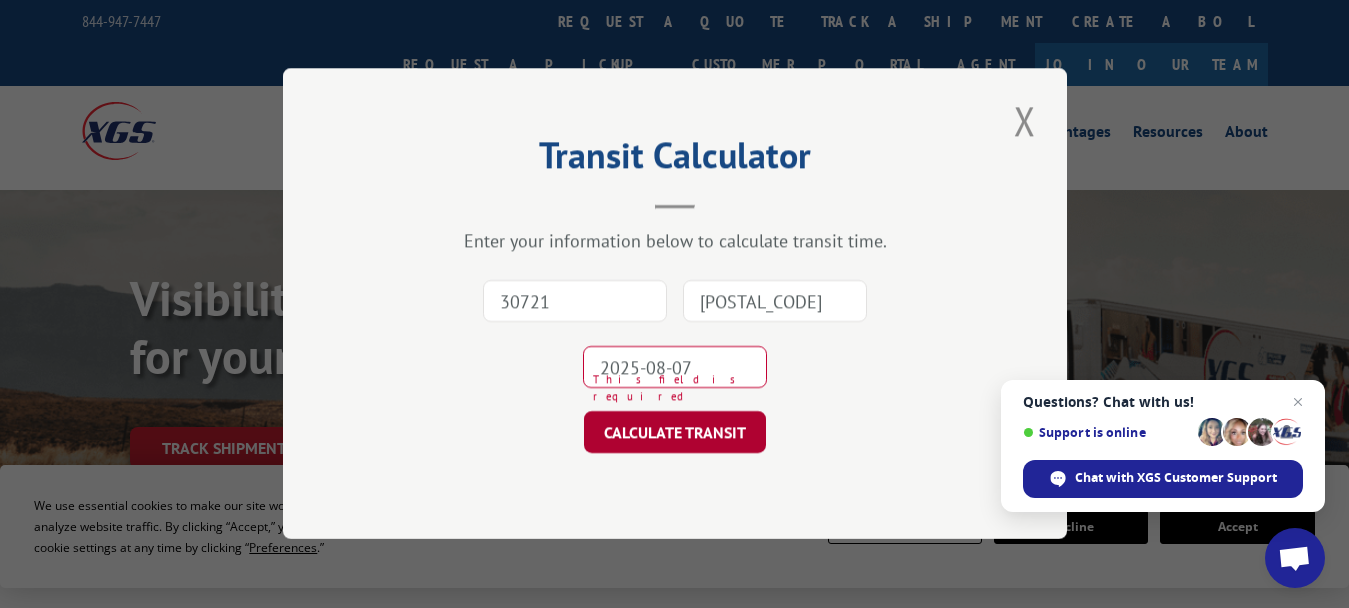 click on "CALCULATE TRANSIT" at bounding box center (675, 433) 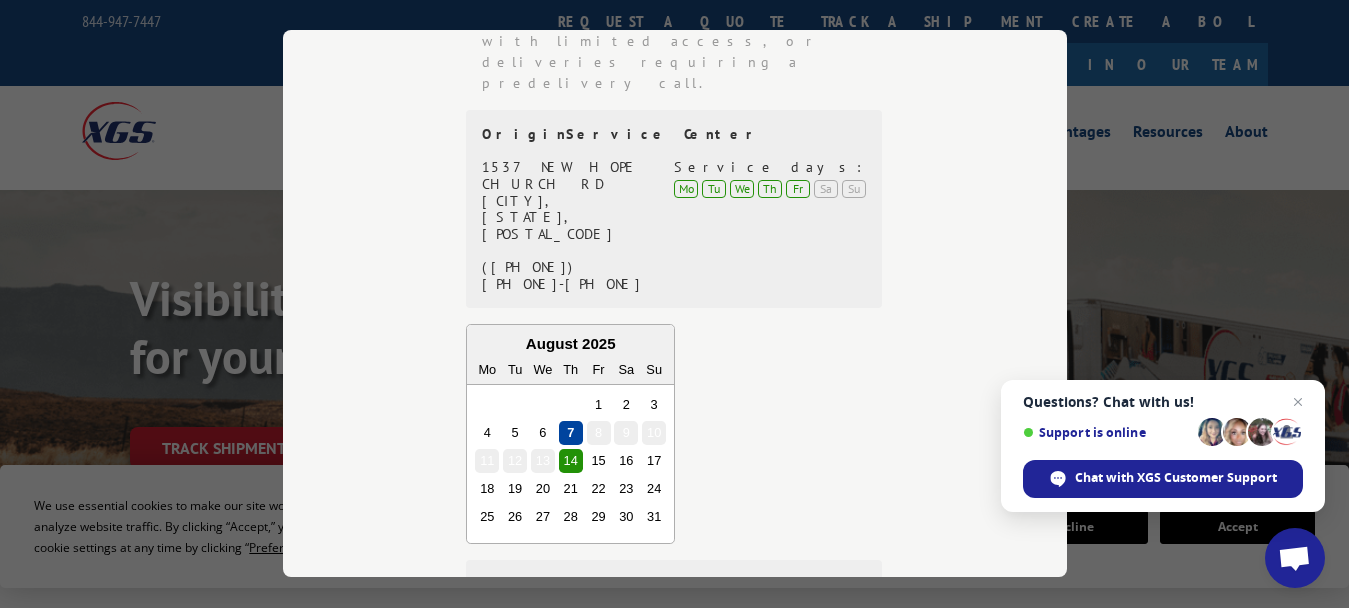 scroll, scrollTop: 700, scrollLeft: 0, axis: vertical 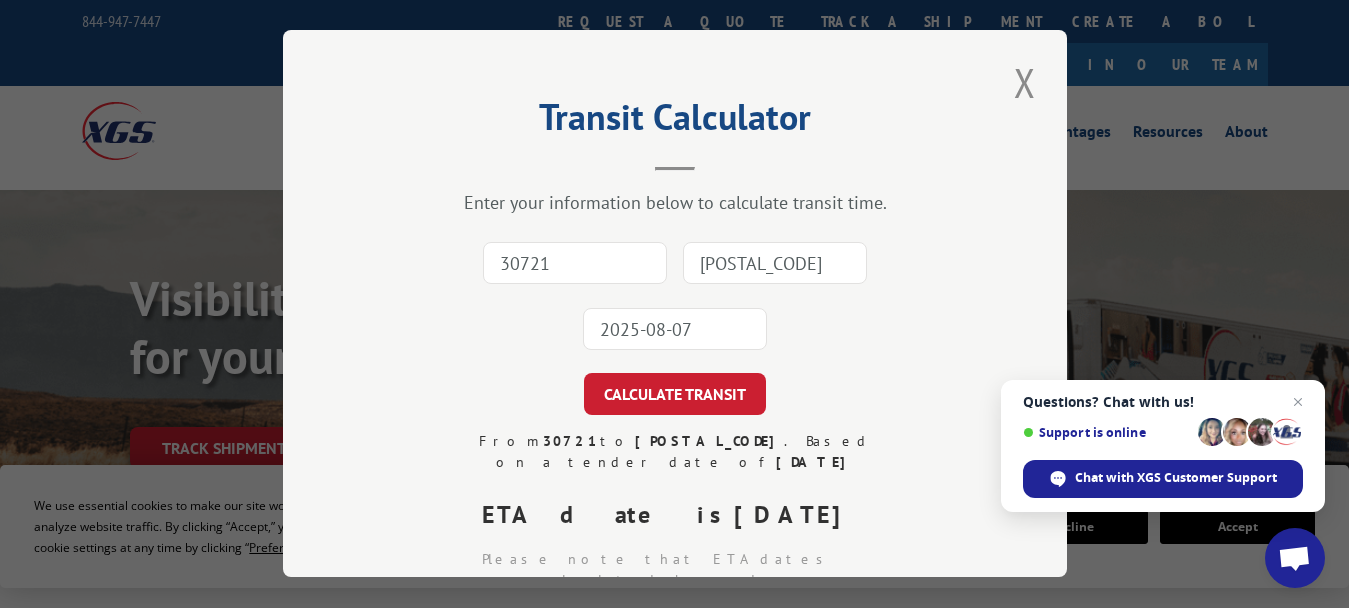 click at bounding box center [1025, 82] 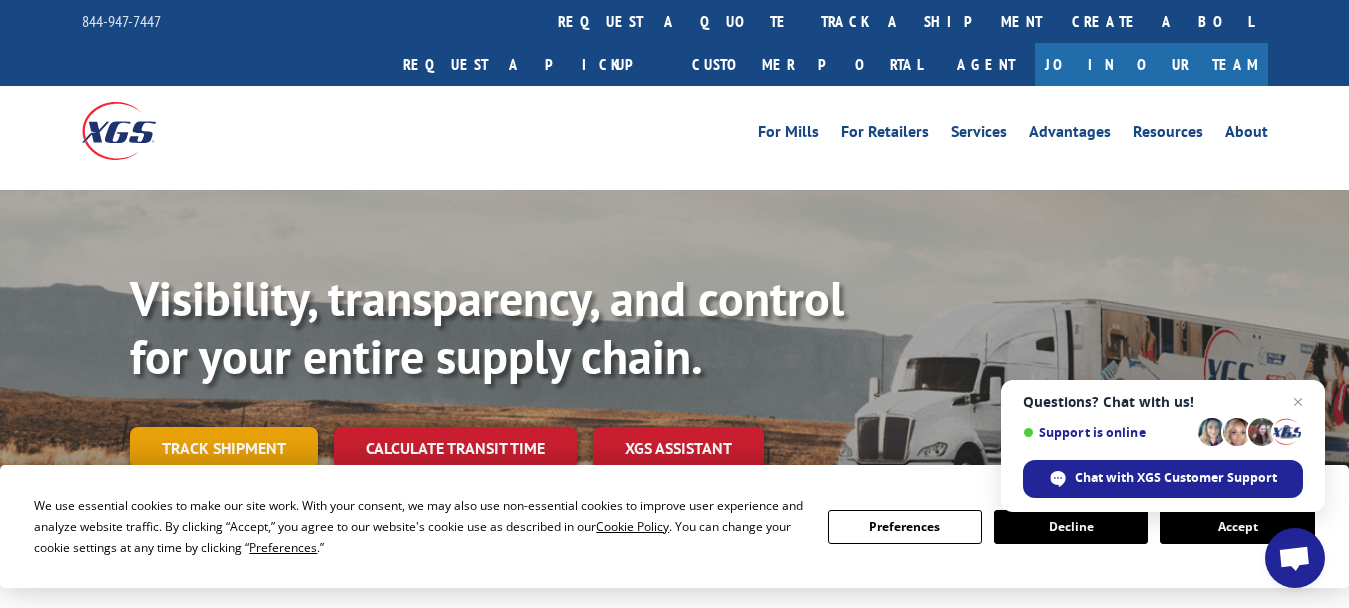click on "Track shipment" at bounding box center (224, 448) 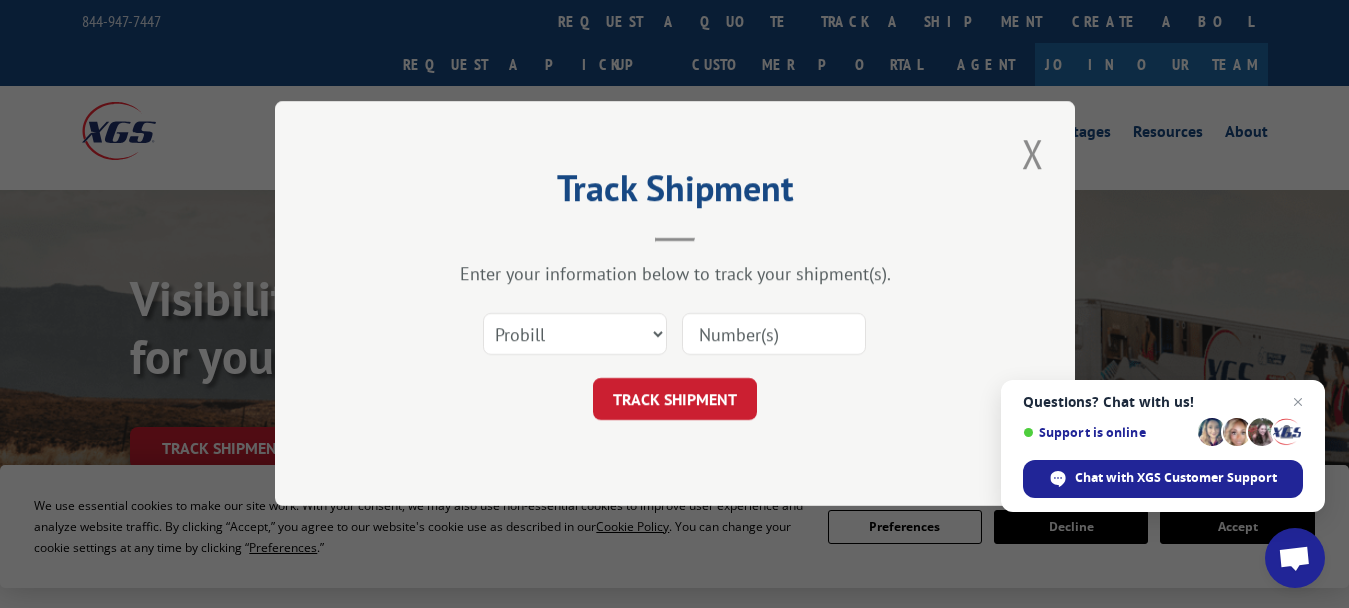 scroll, scrollTop: 0, scrollLeft: 0, axis: both 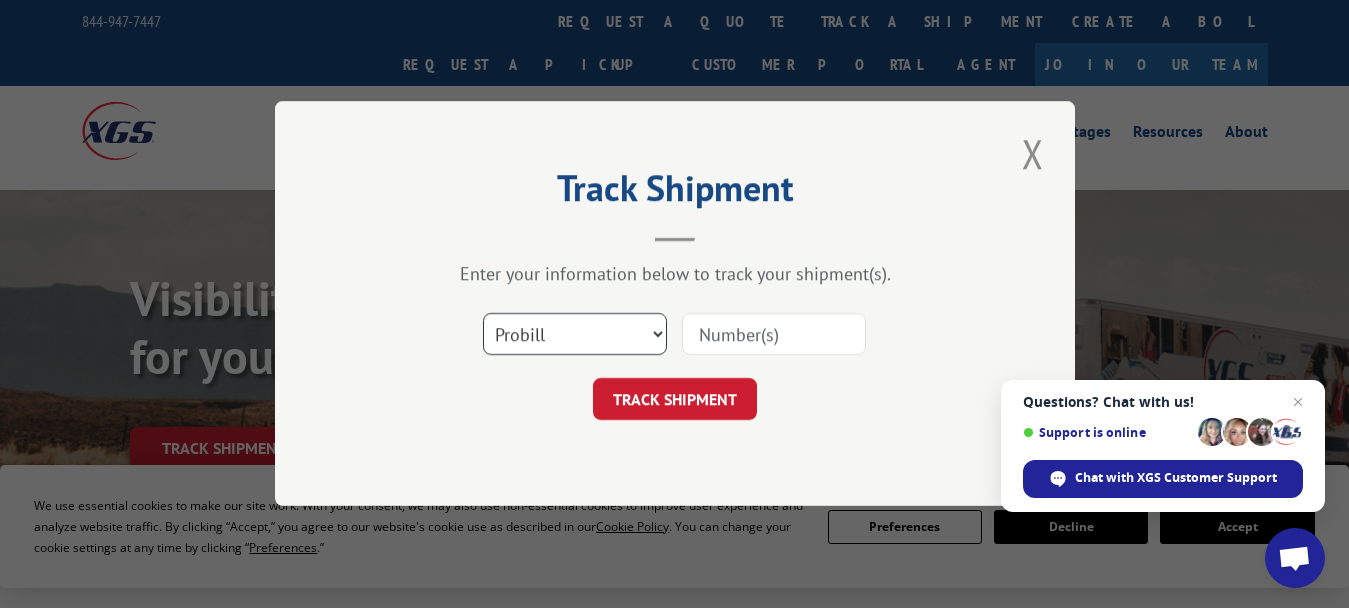 drag, startPoint x: 508, startPoint y: 338, endPoint x: 520, endPoint y: 345, distance: 13.892444 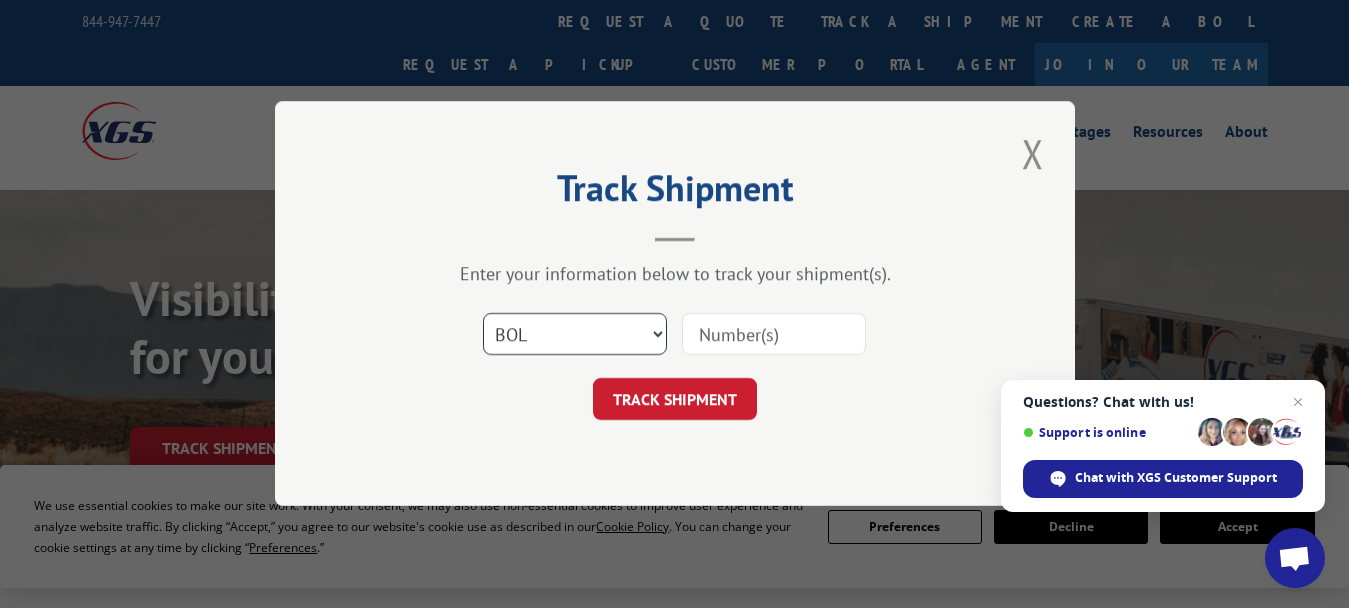 click on "Select category... Probill BOL PO" at bounding box center (575, 335) 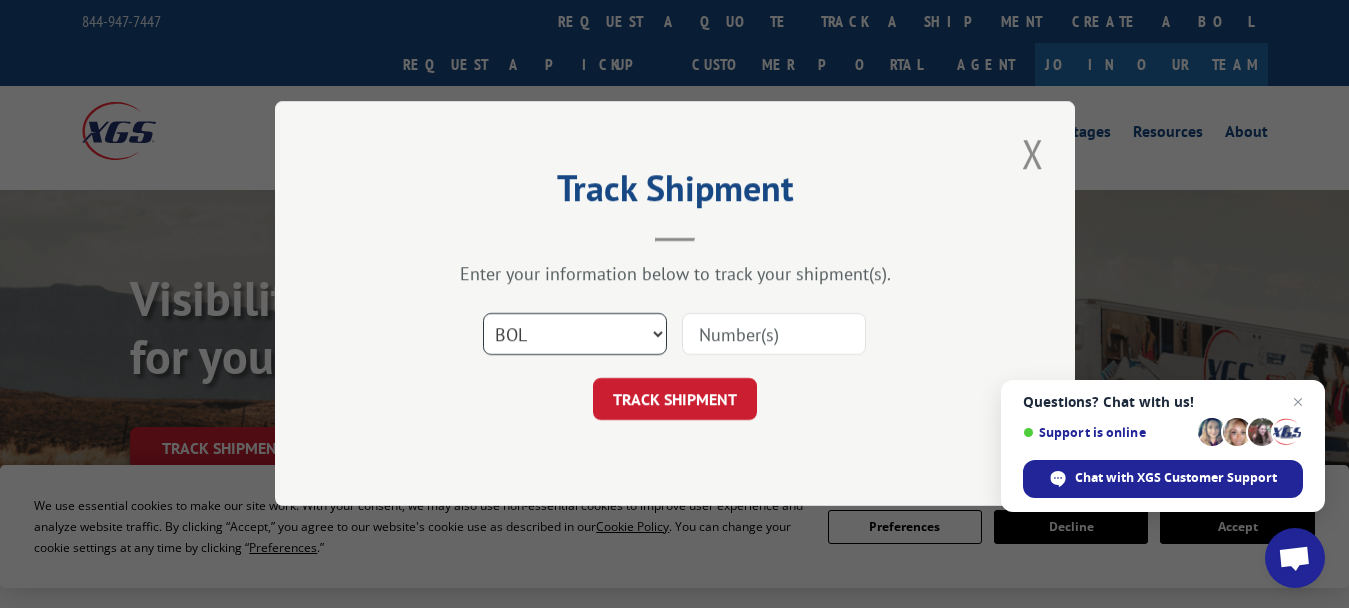 click on "Select category... Probill BOL PO" at bounding box center [575, 335] 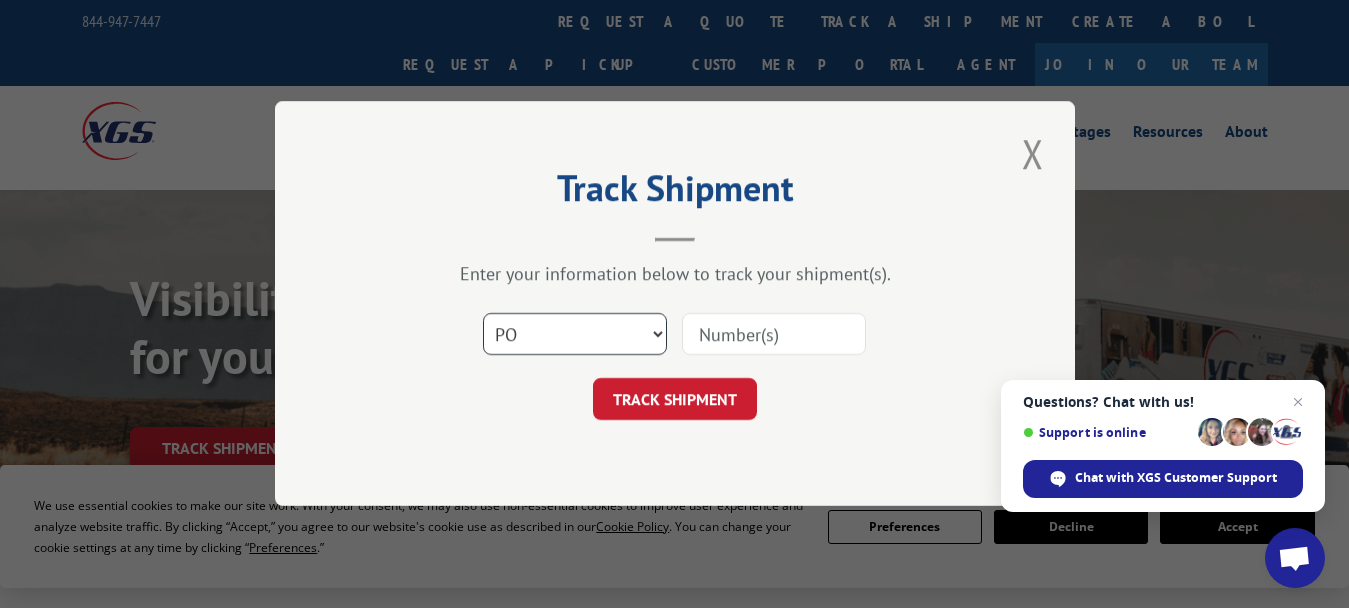 click on "Select category... Probill BOL PO" at bounding box center [575, 335] 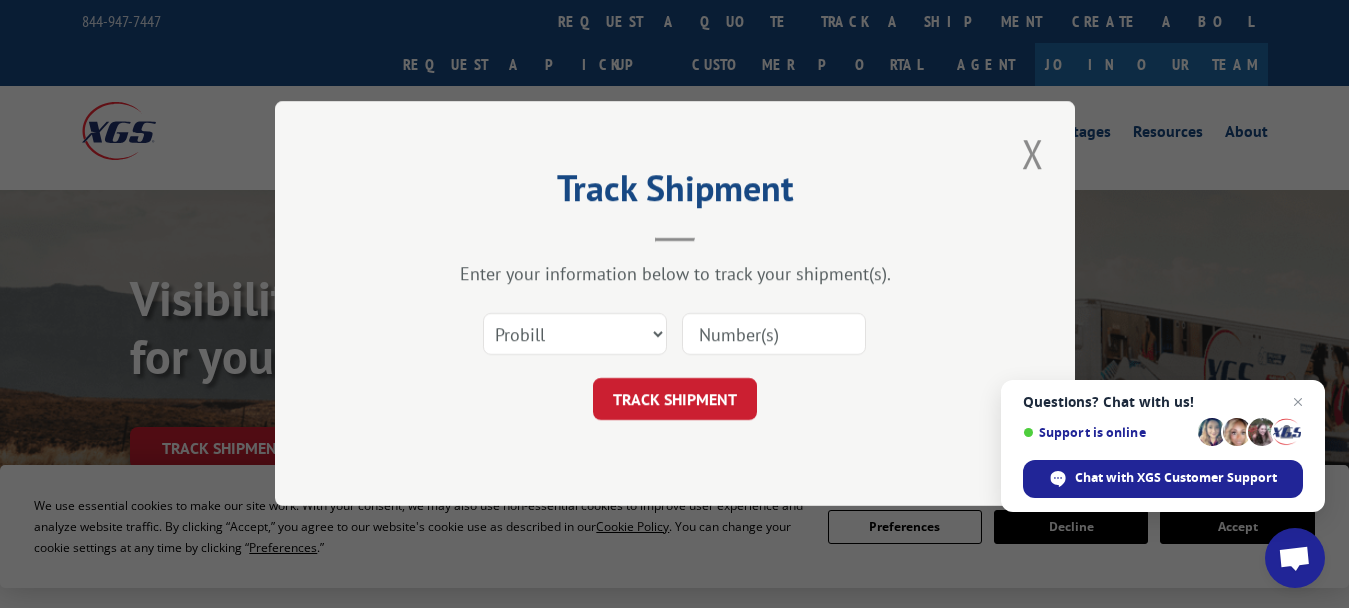 click at bounding box center (774, 335) 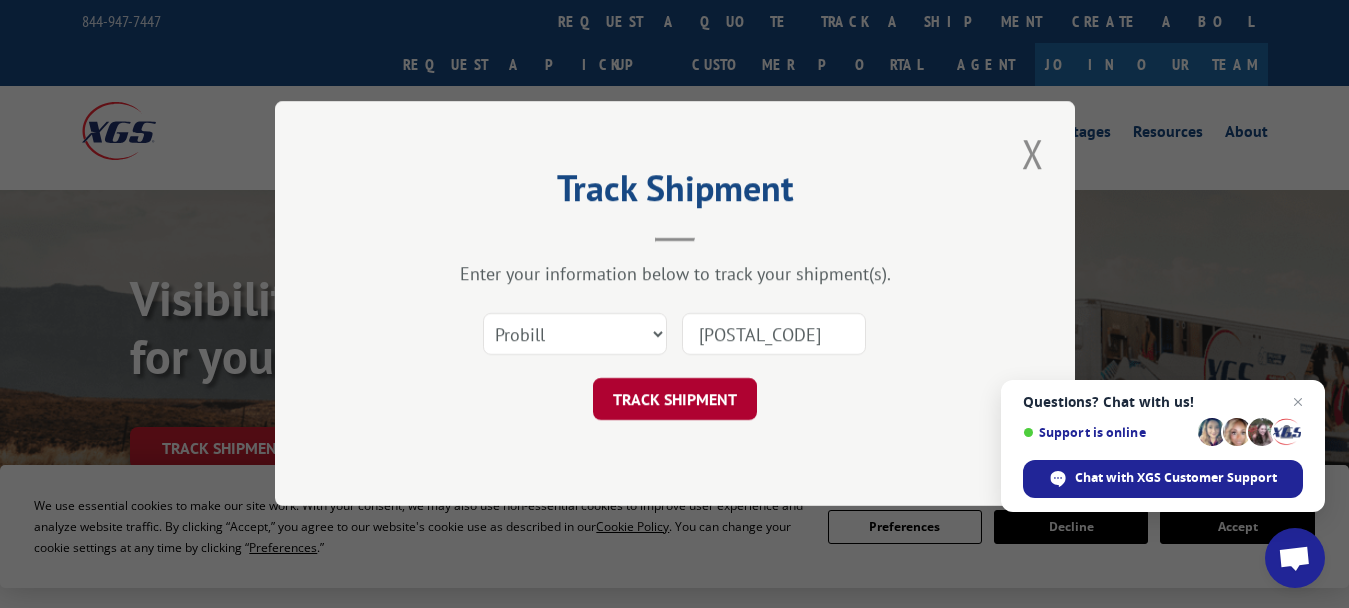 type on "[POSTAL_CODE]" 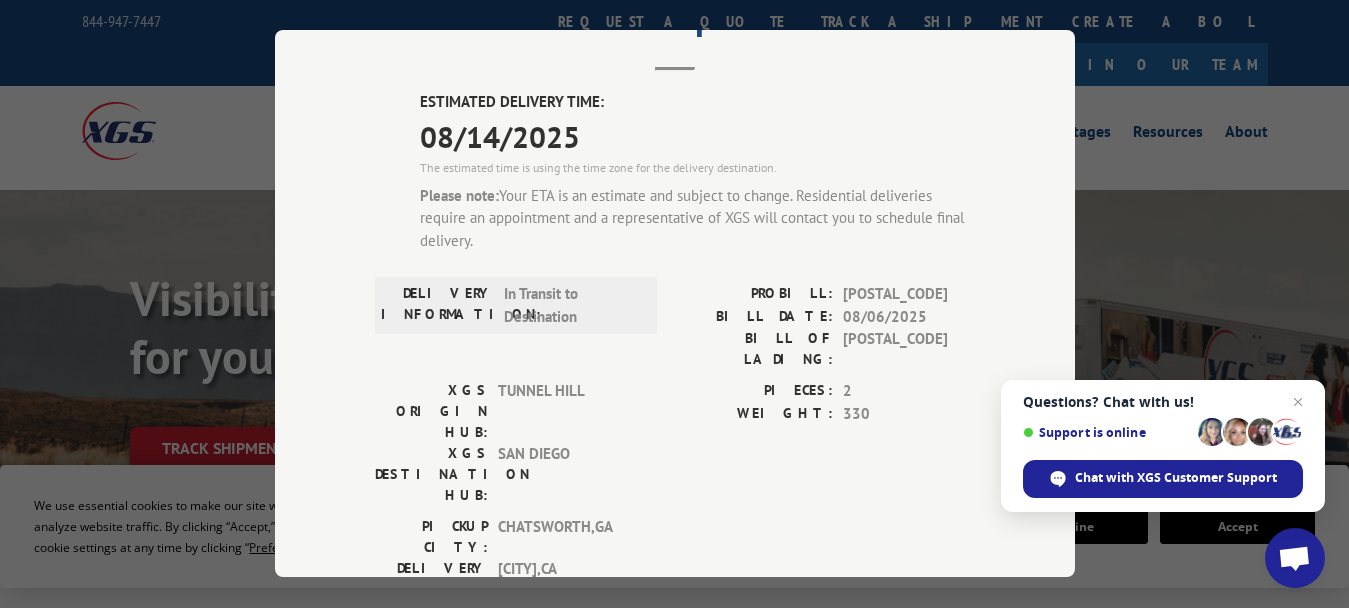 scroll, scrollTop: 0, scrollLeft: 0, axis: both 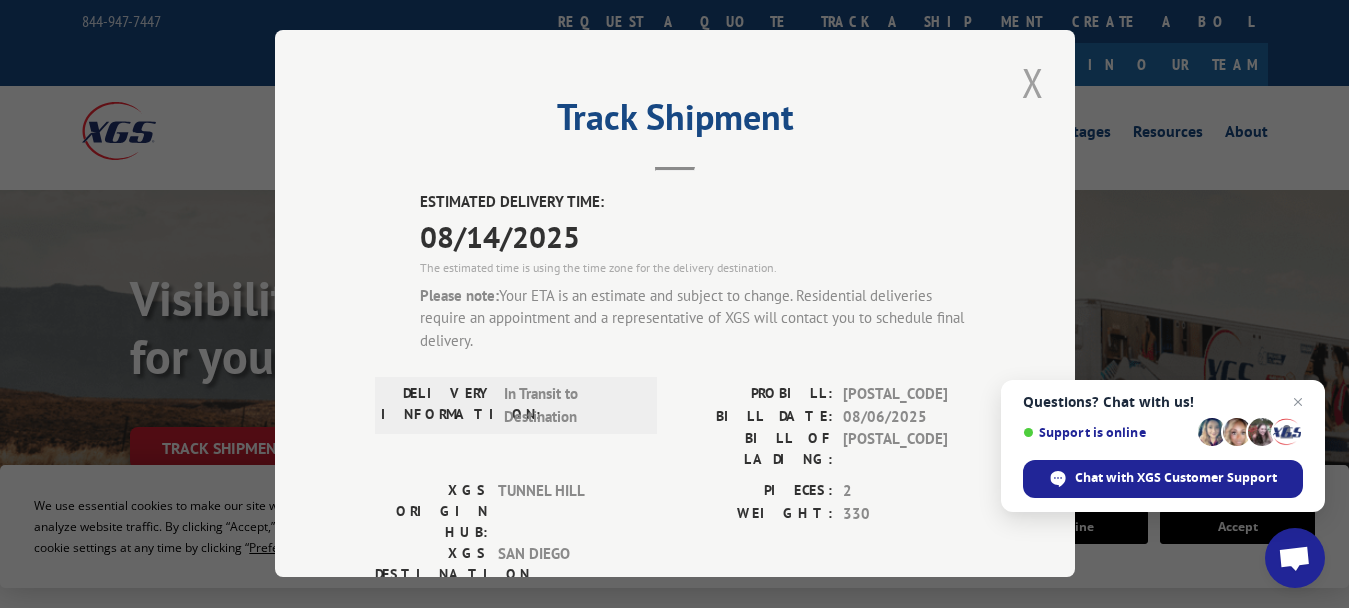 click at bounding box center (1033, 82) 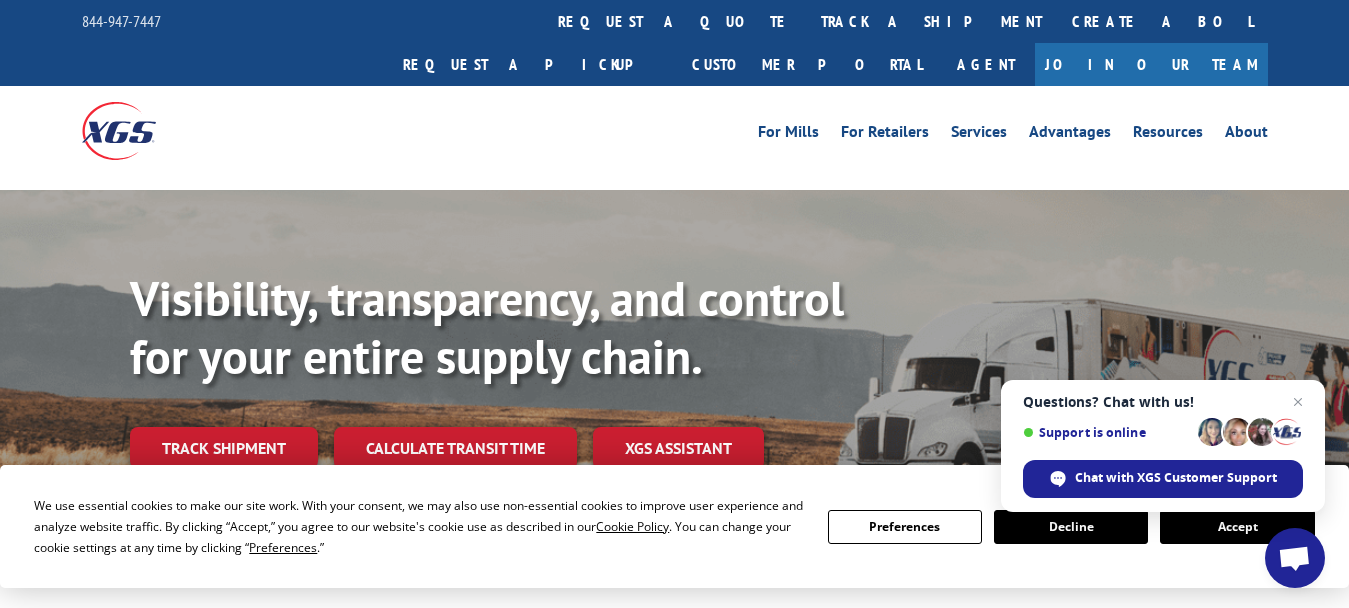 click on "For Mills
For Retailers
Services
Advantages
Resources
About
For Mills
For Retailers
Services
Advantages
Resources
About" at bounding box center [675, 130] 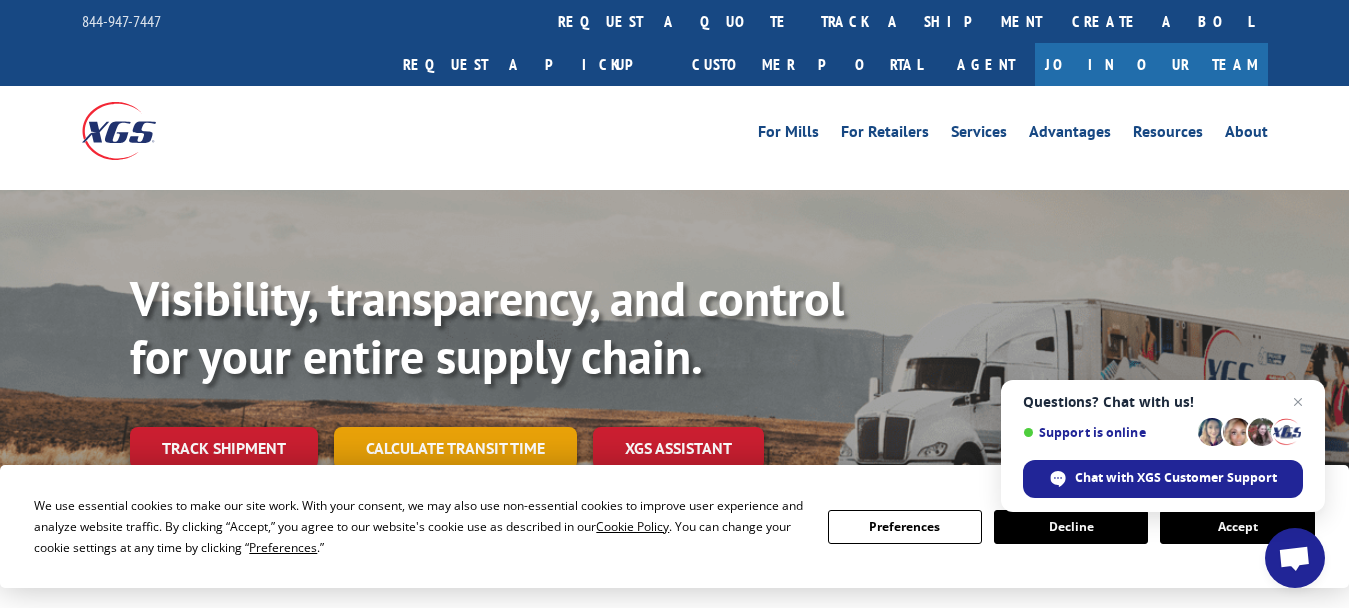 click on "Calculate transit time" at bounding box center (455, 448) 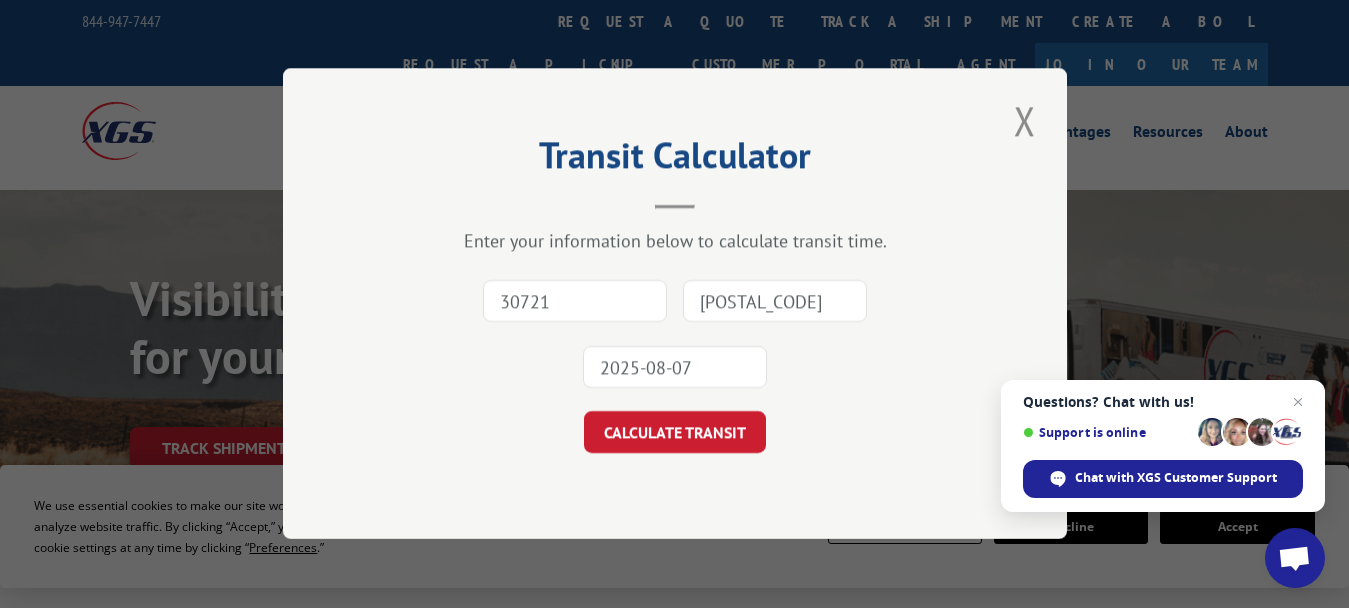 type on "30721" 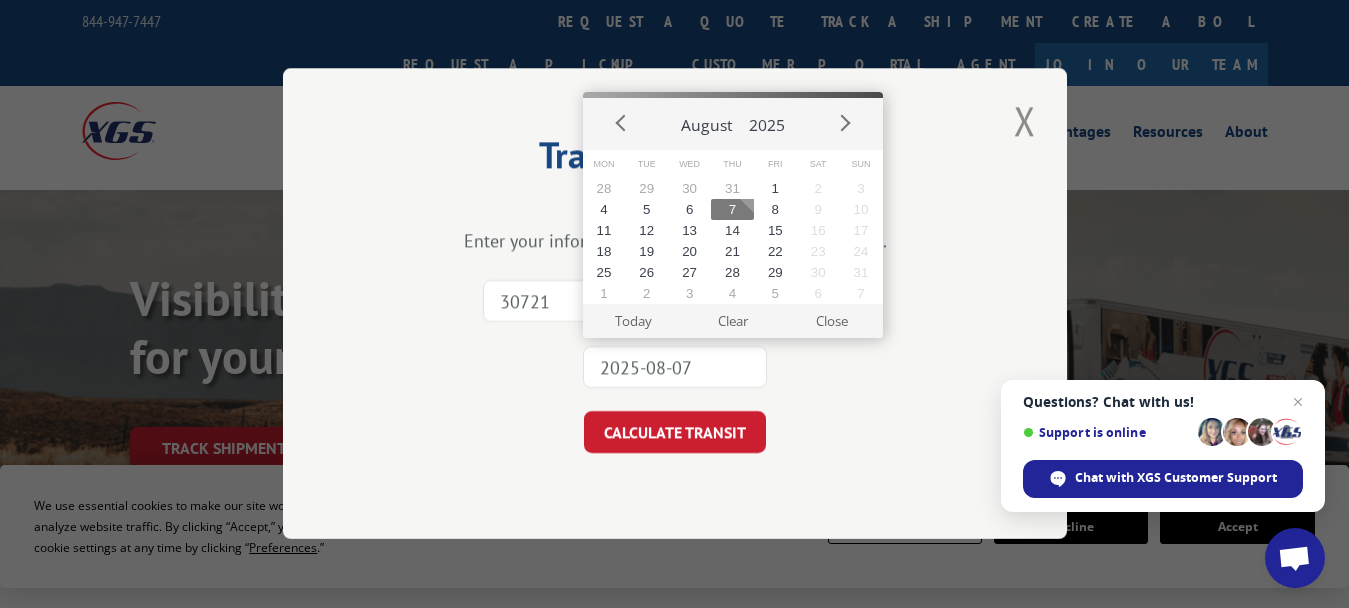 click on "2025-08-07" at bounding box center [675, 368] 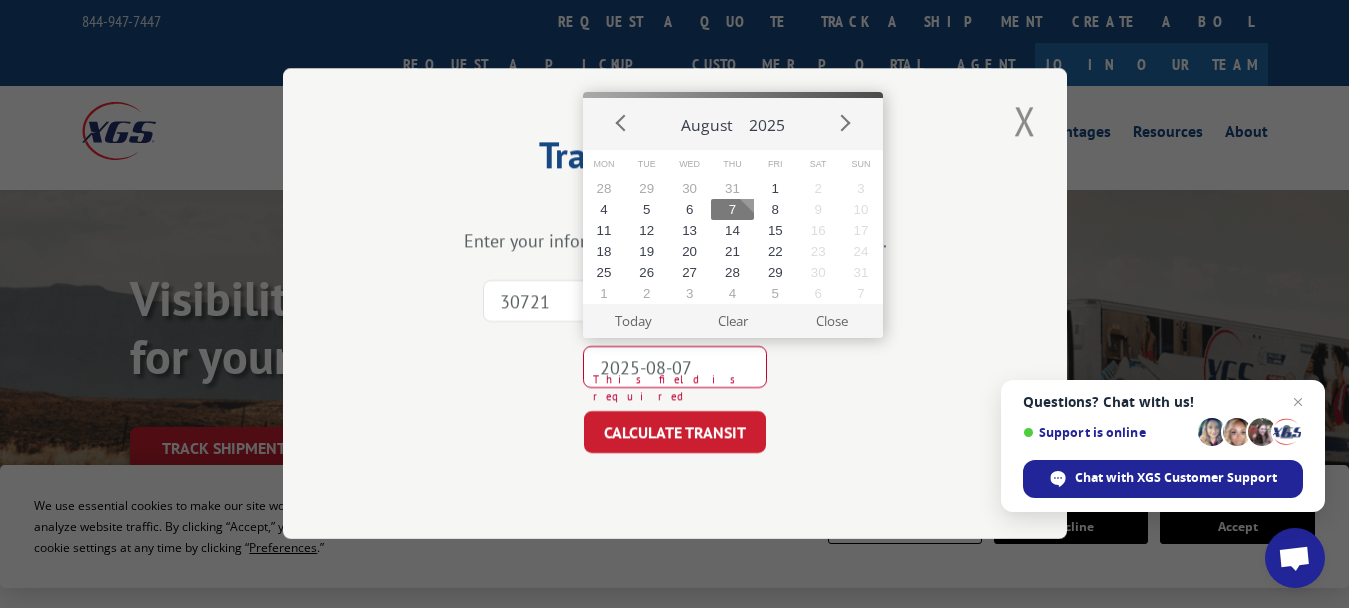 click on "7" at bounding box center (732, 209) 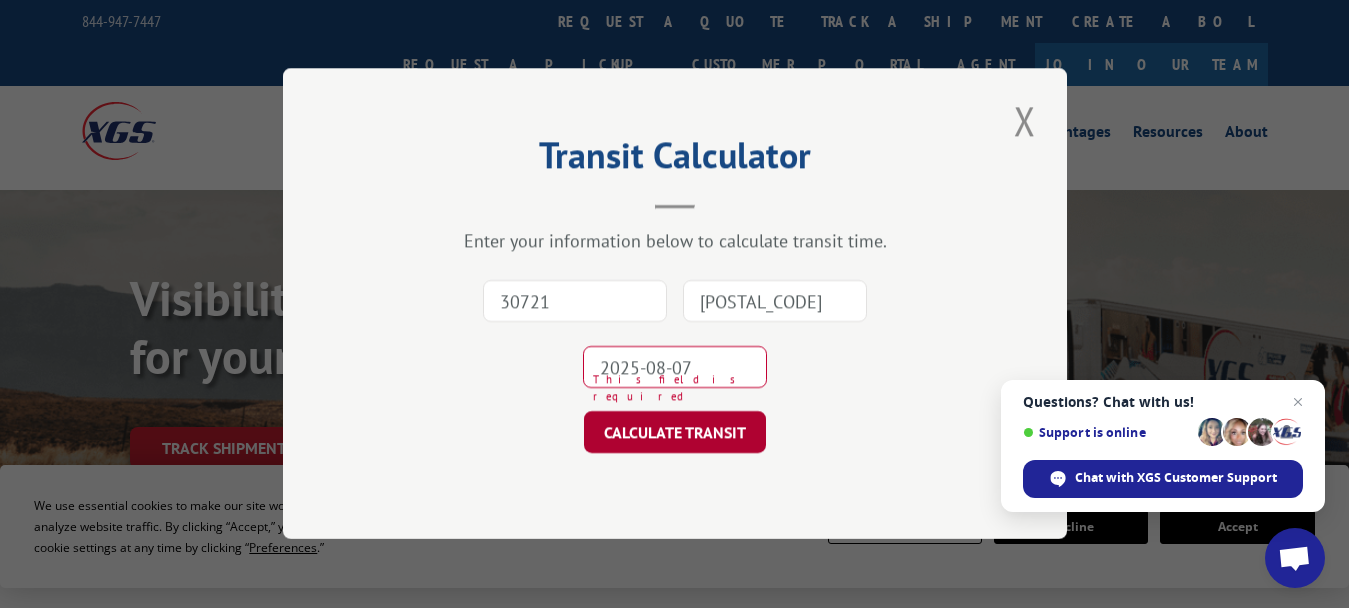 click on "CALCULATE TRANSIT" at bounding box center (675, 433) 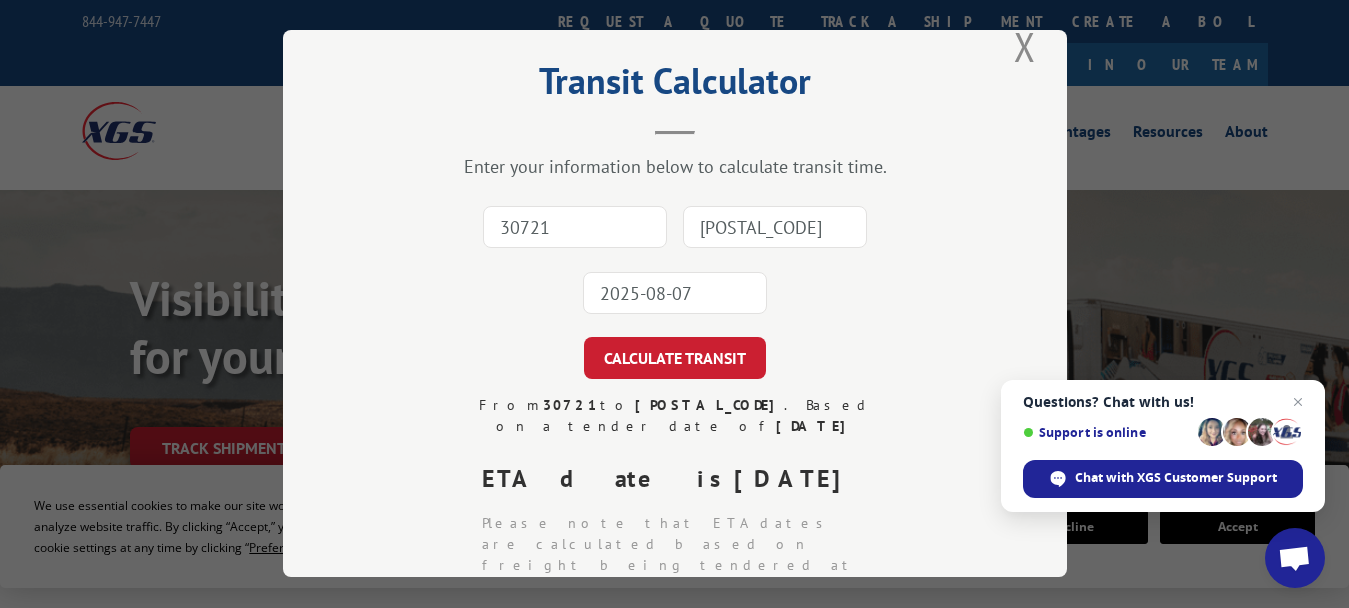 scroll, scrollTop: 0, scrollLeft: 0, axis: both 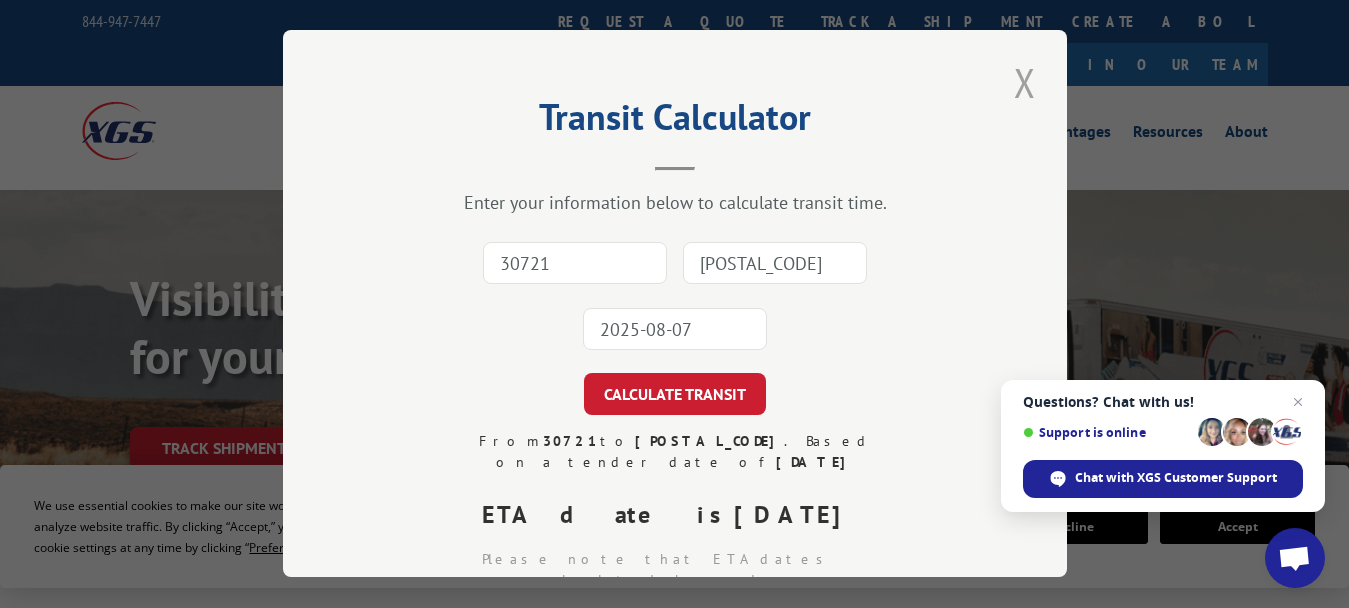 click at bounding box center [1025, 82] 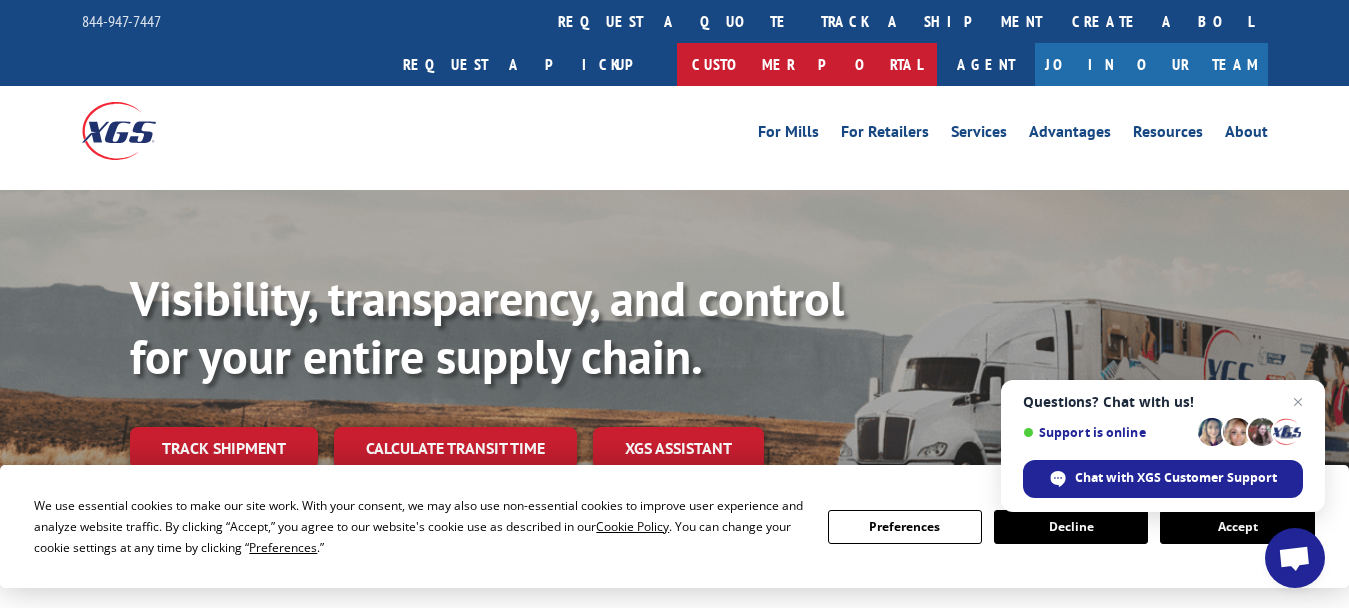 click on "Customer Portal" at bounding box center (807, 64) 